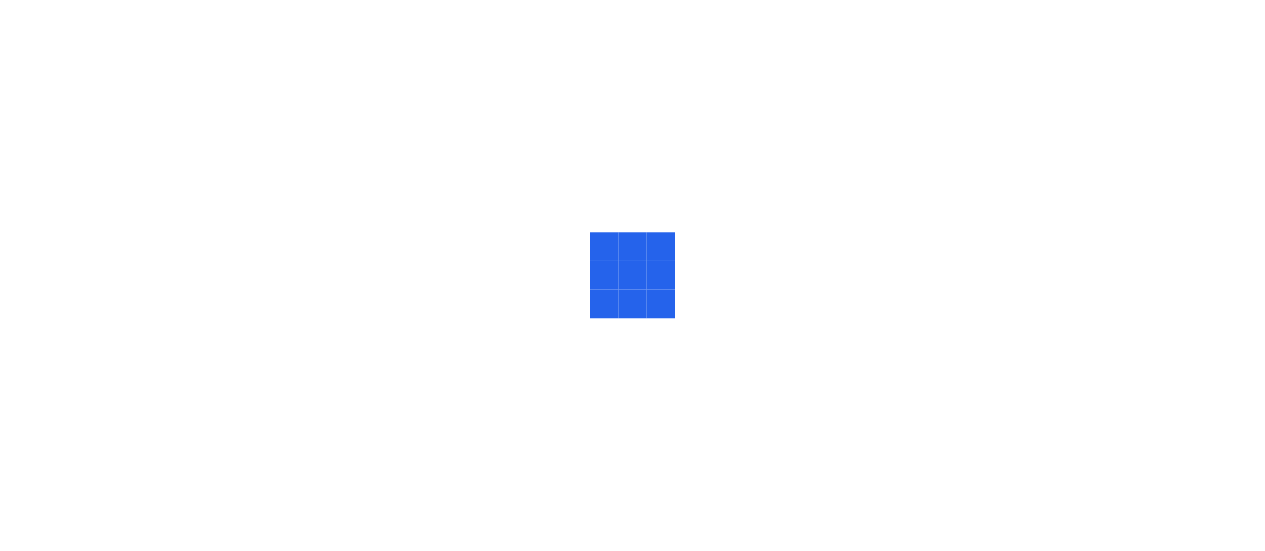 scroll, scrollTop: 0, scrollLeft: 0, axis: both 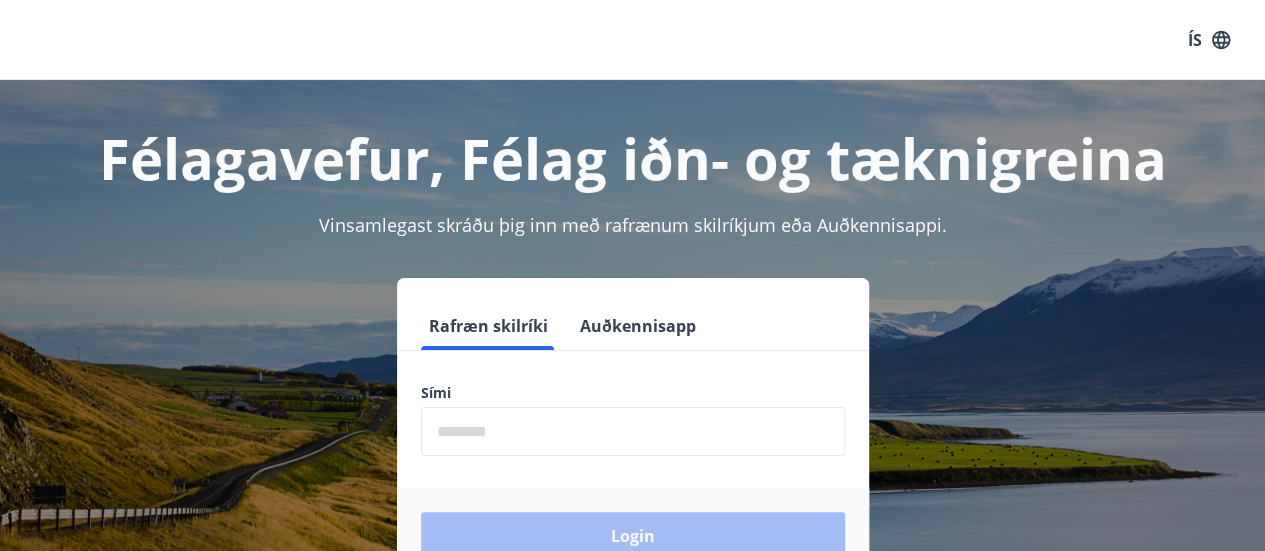 click at bounding box center [633, 431] 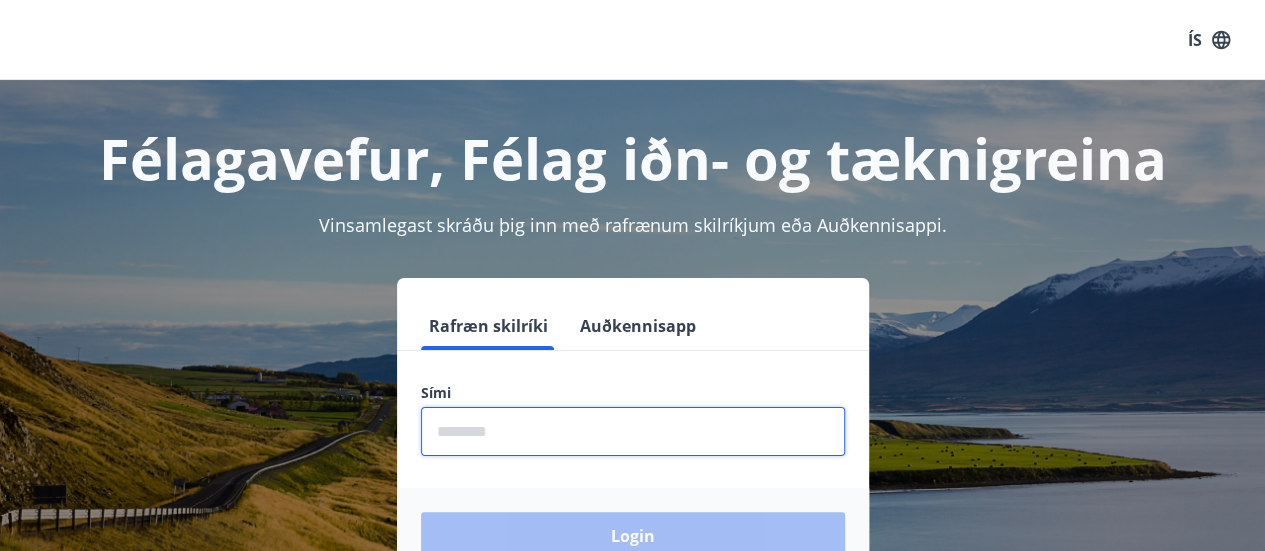 type on "********" 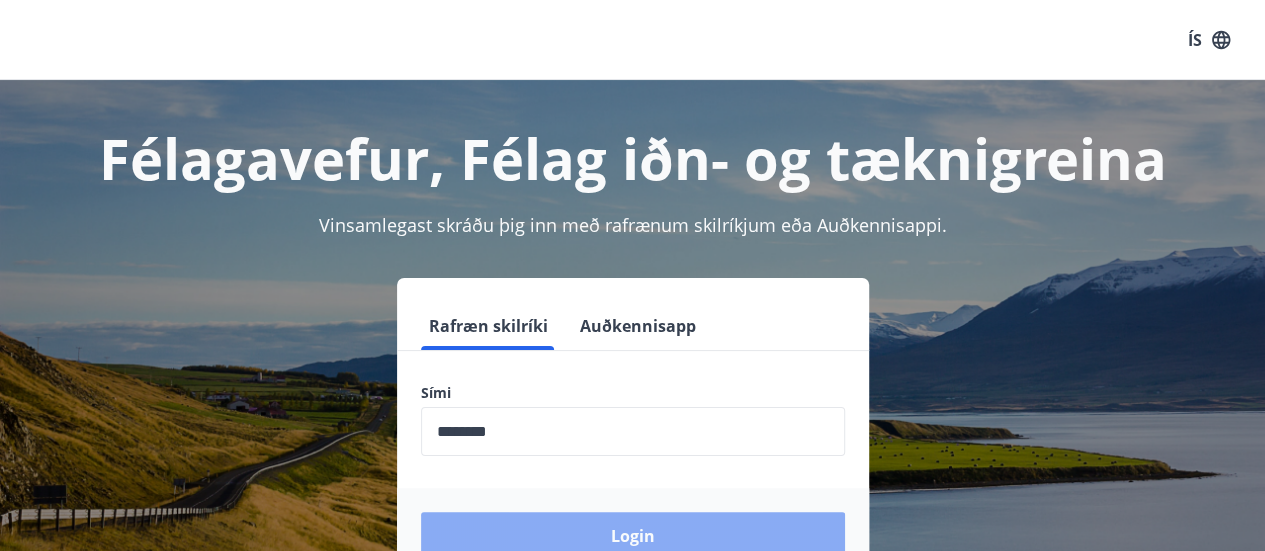 click on "Login" at bounding box center [633, 536] 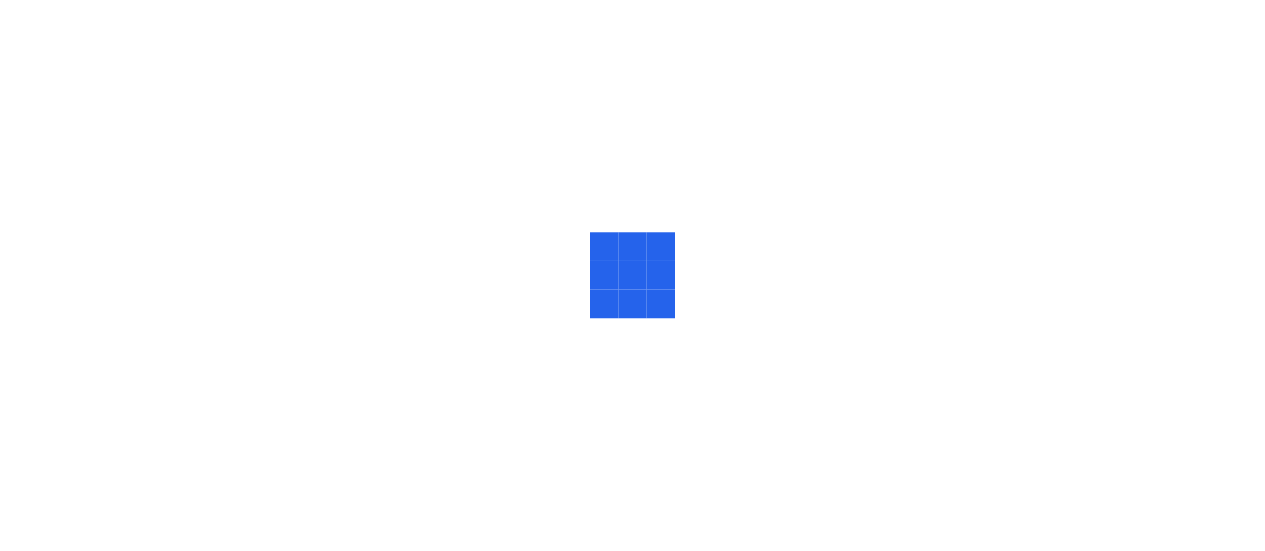scroll, scrollTop: 0, scrollLeft: 0, axis: both 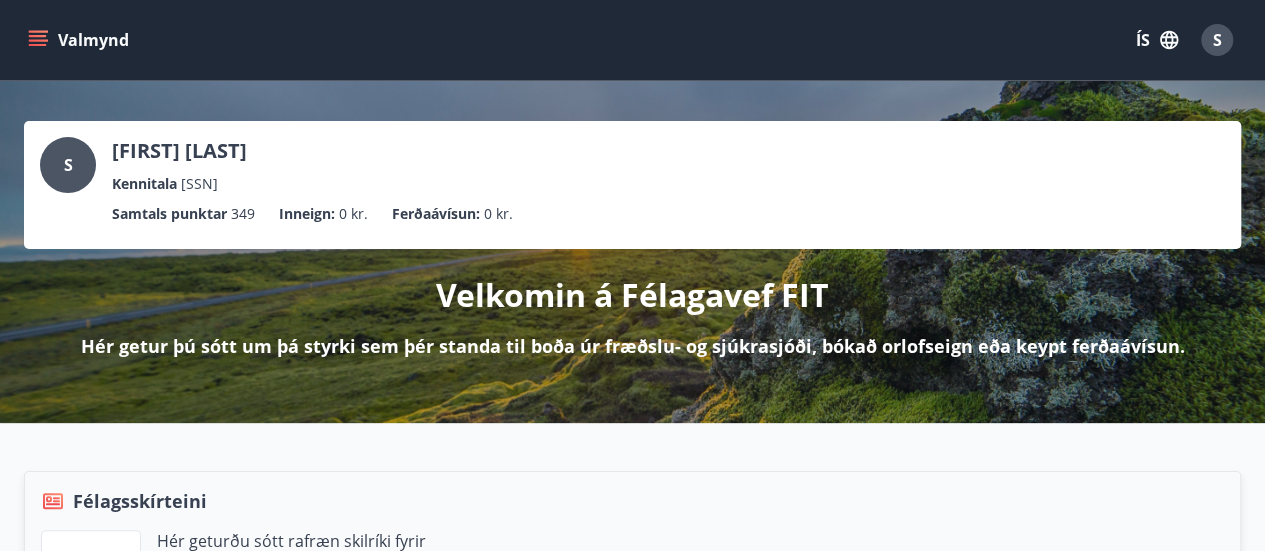 click 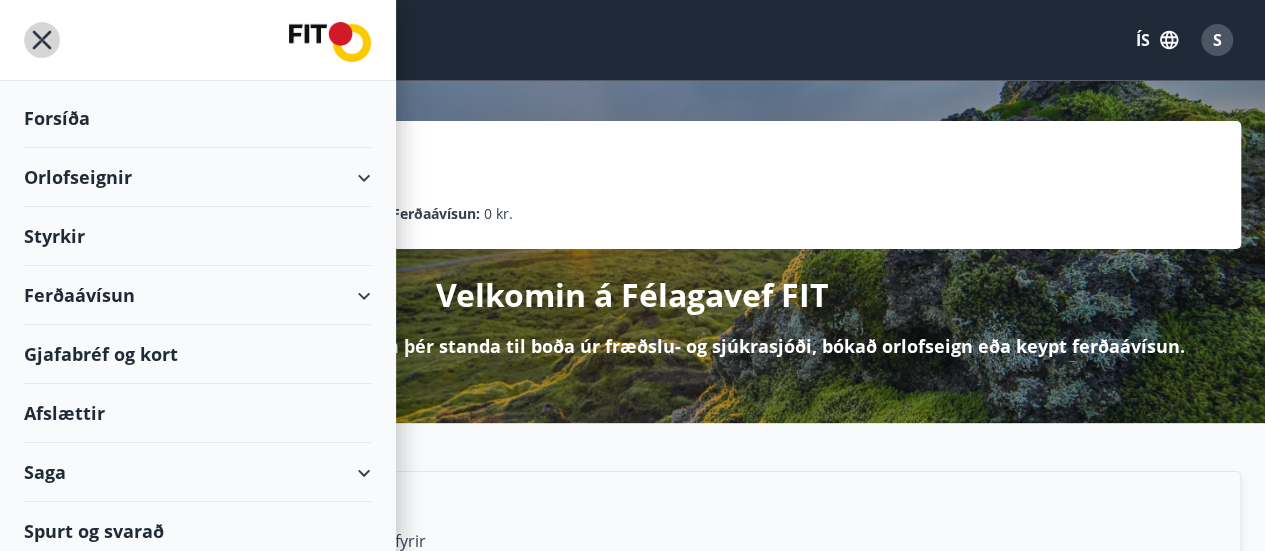 click 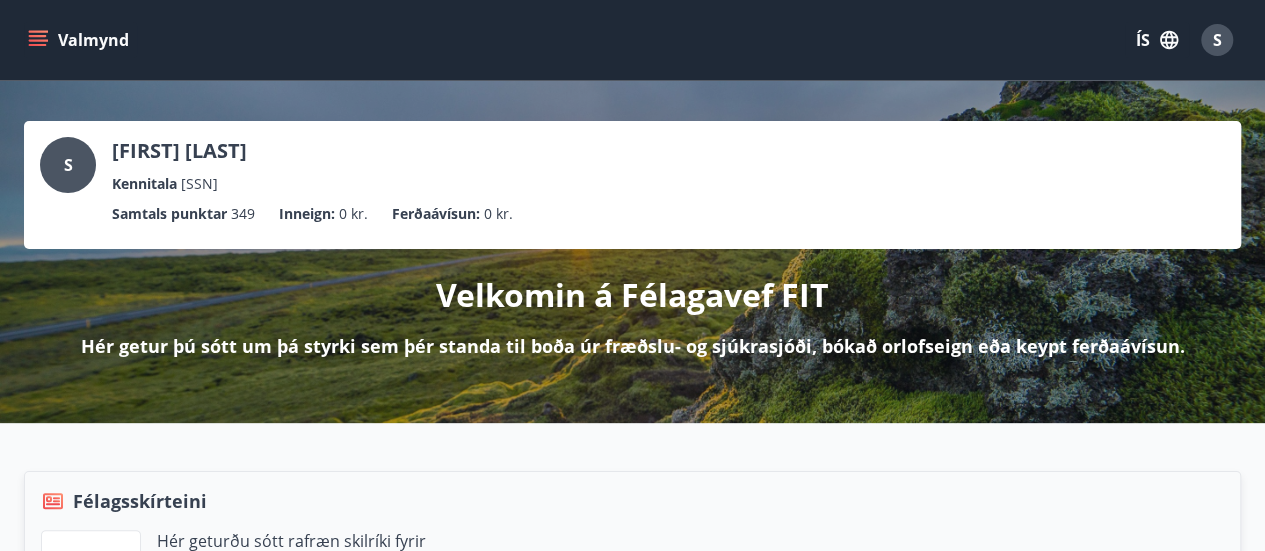 drag, startPoint x: 38, startPoint y: 34, endPoint x: 500, endPoint y: 48, distance: 462.21207 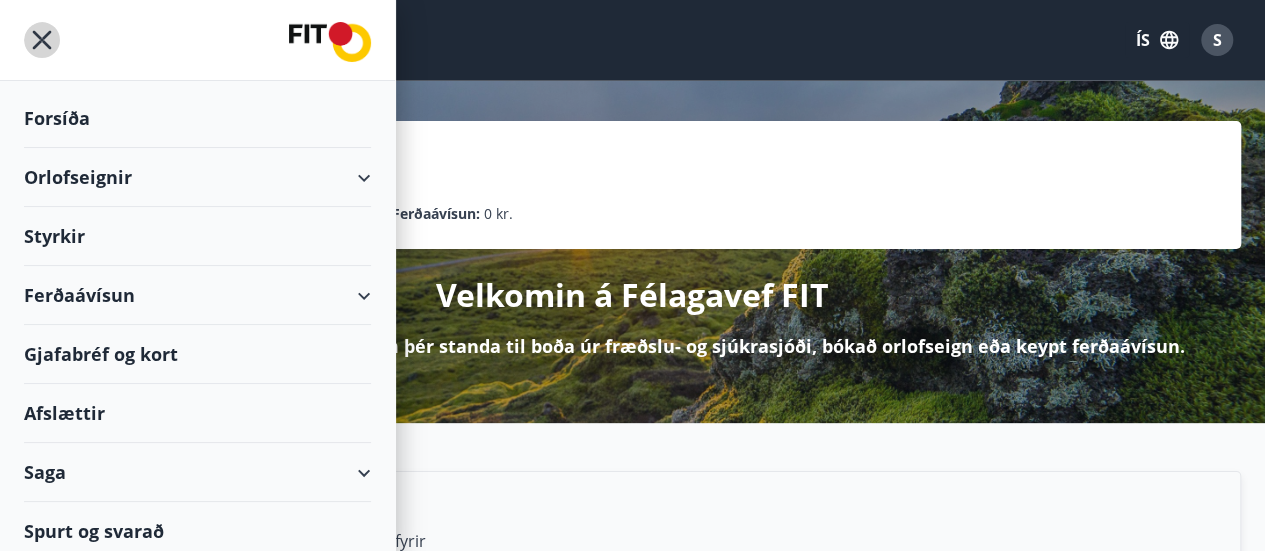 click 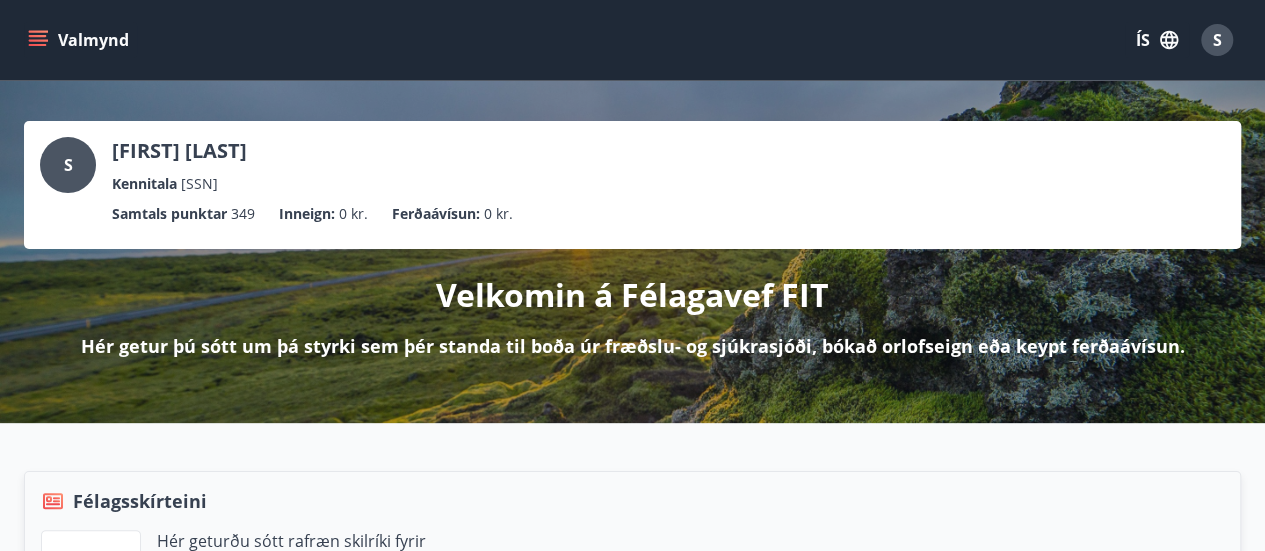 click 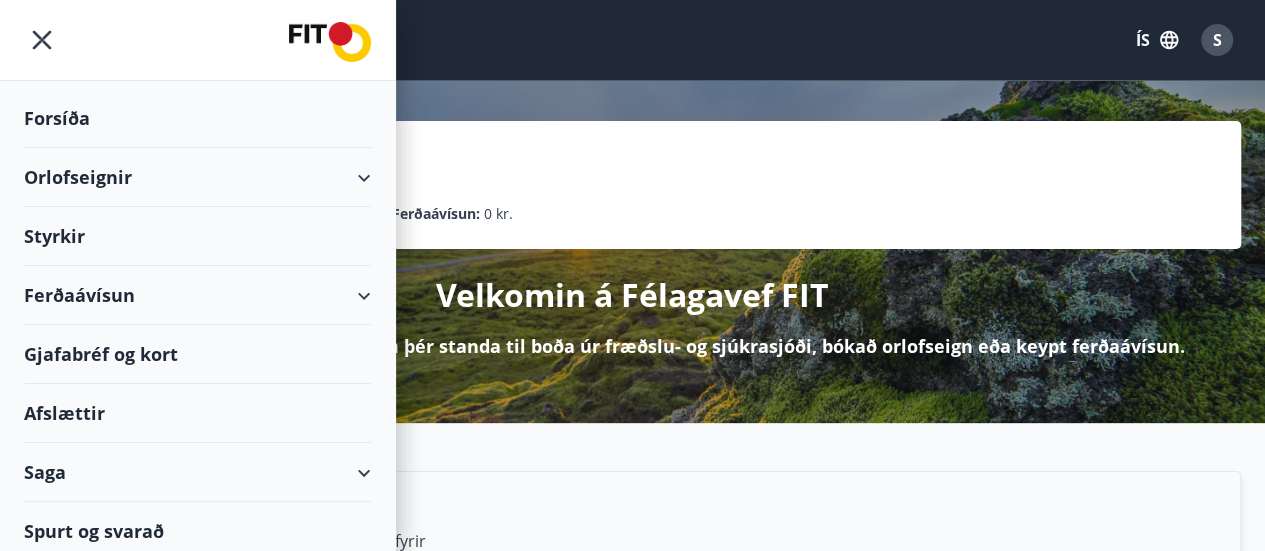 click on "Styrkir" at bounding box center [197, 118] 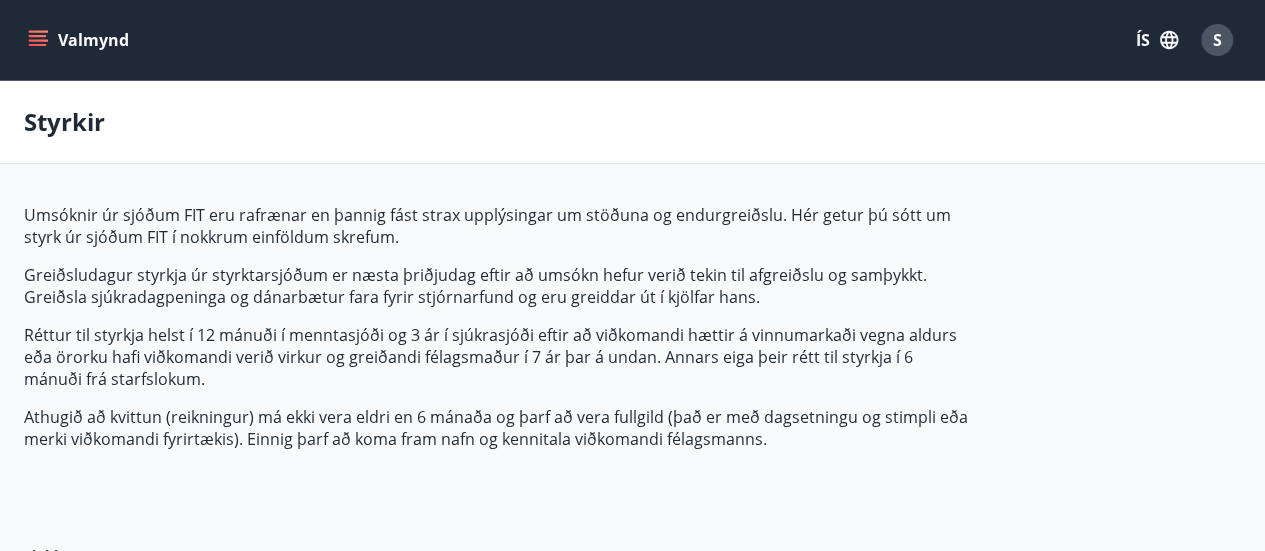 type on "***" 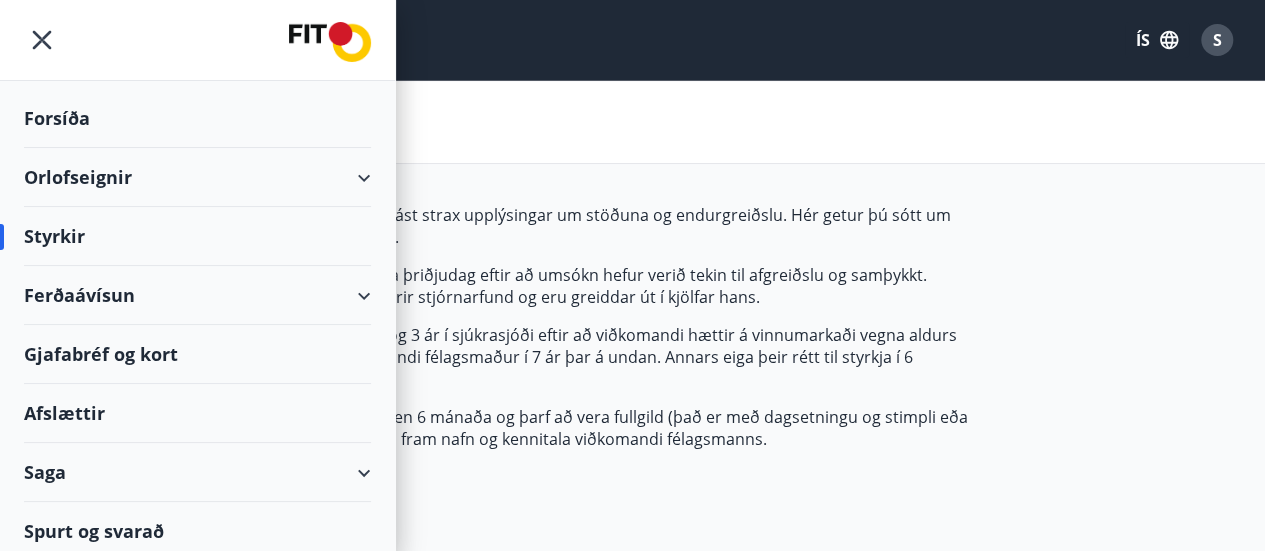 click on "Styrkir" at bounding box center [632, 122] 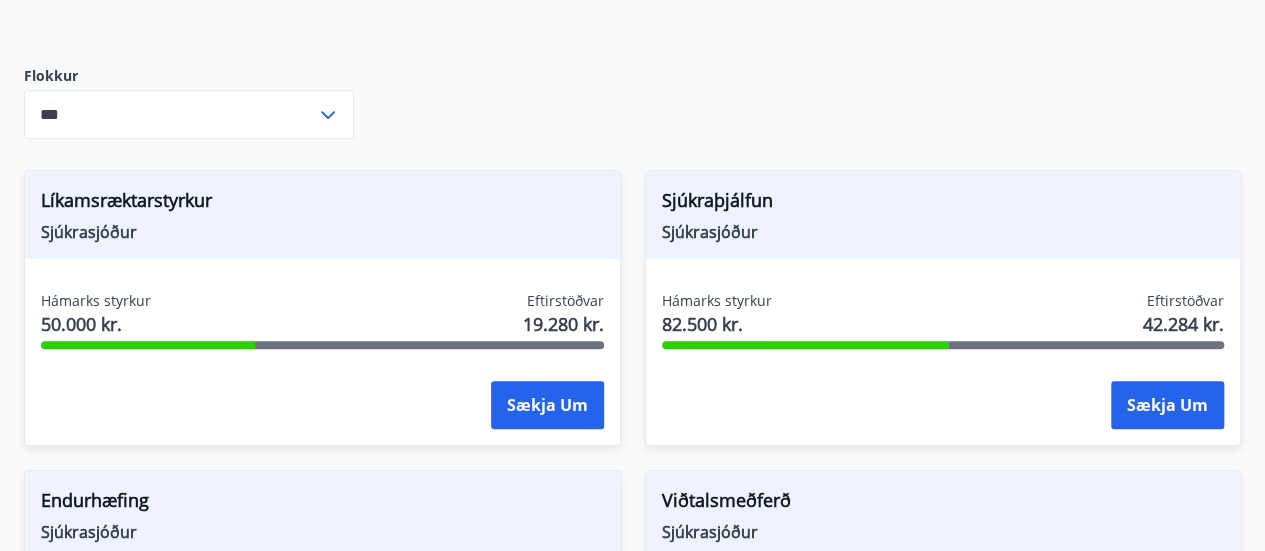 scroll, scrollTop: 520, scrollLeft: 0, axis: vertical 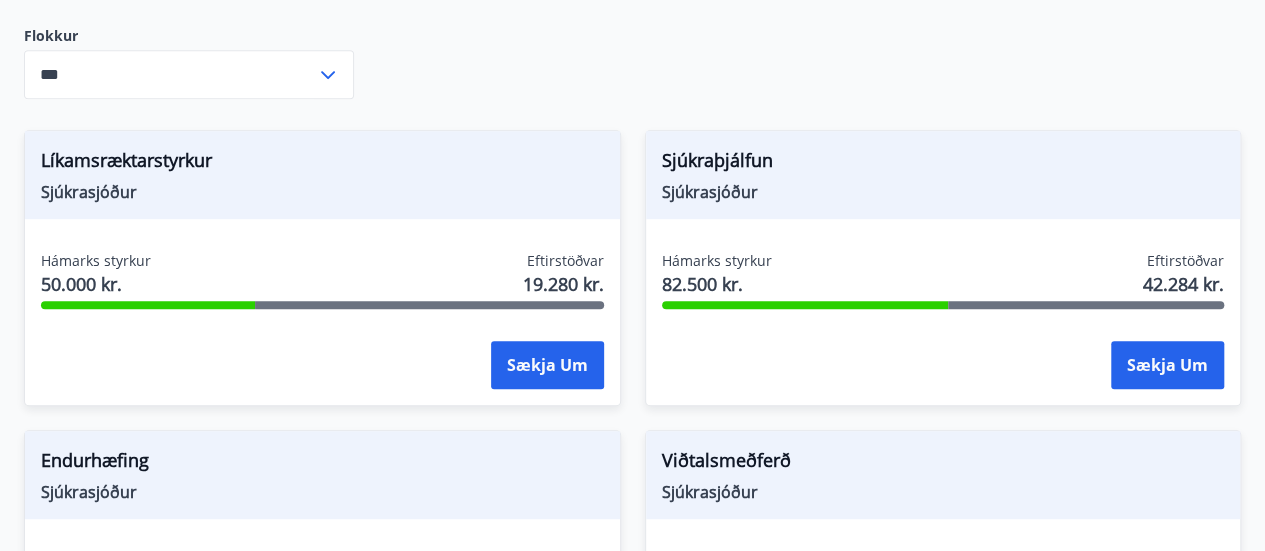 click 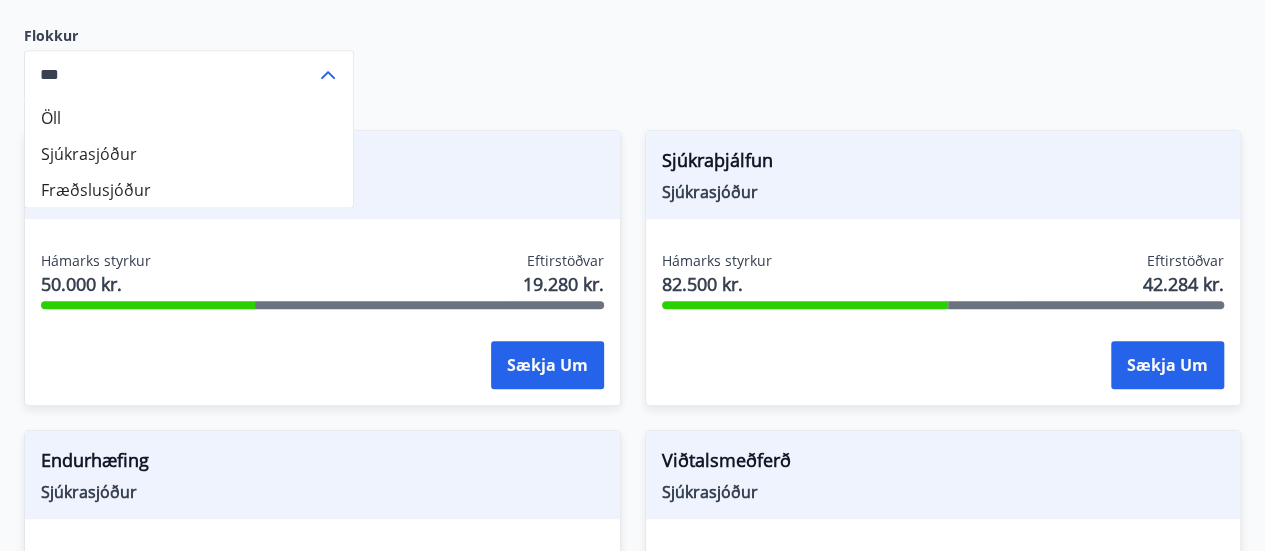 click 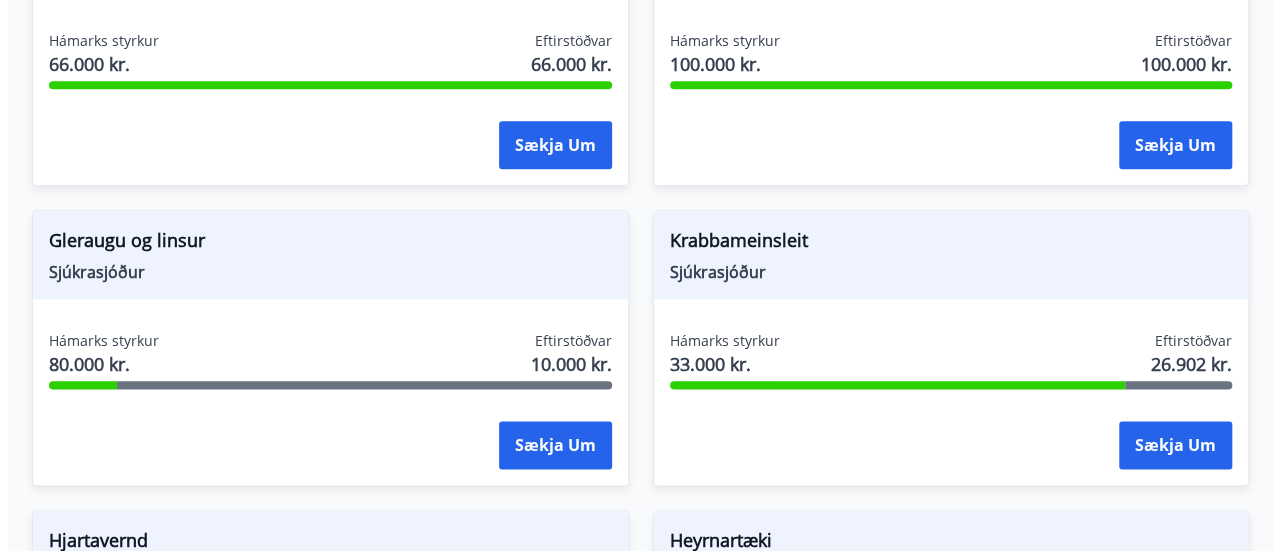 scroll, scrollTop: 1080, scrollLeft: 0, axis: vertical 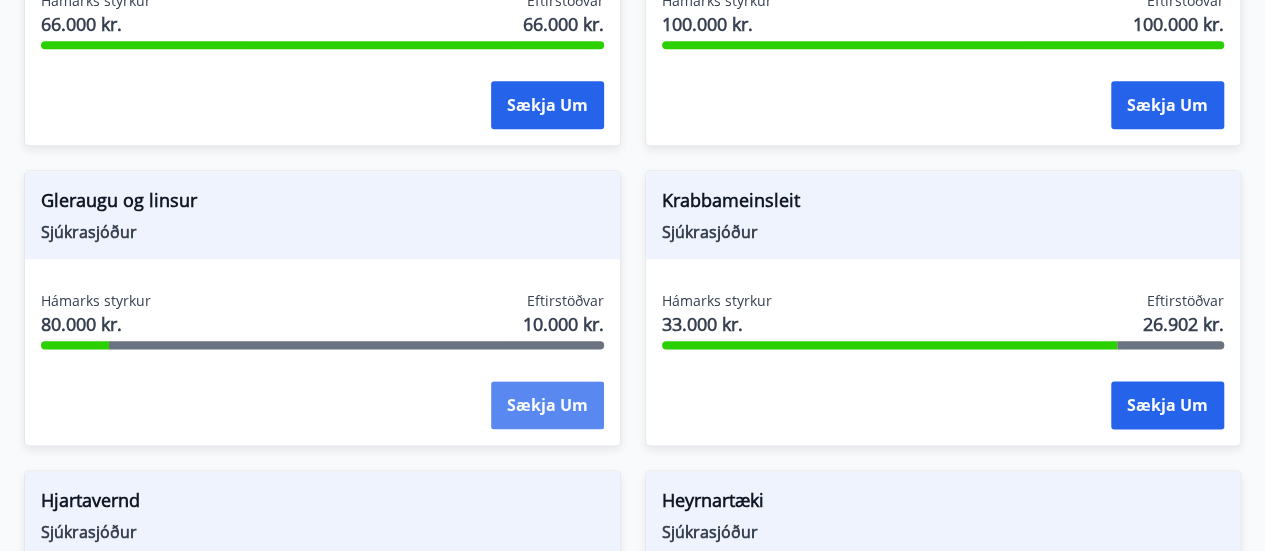 click on "Sækja um" at bounding box center [547, 405] 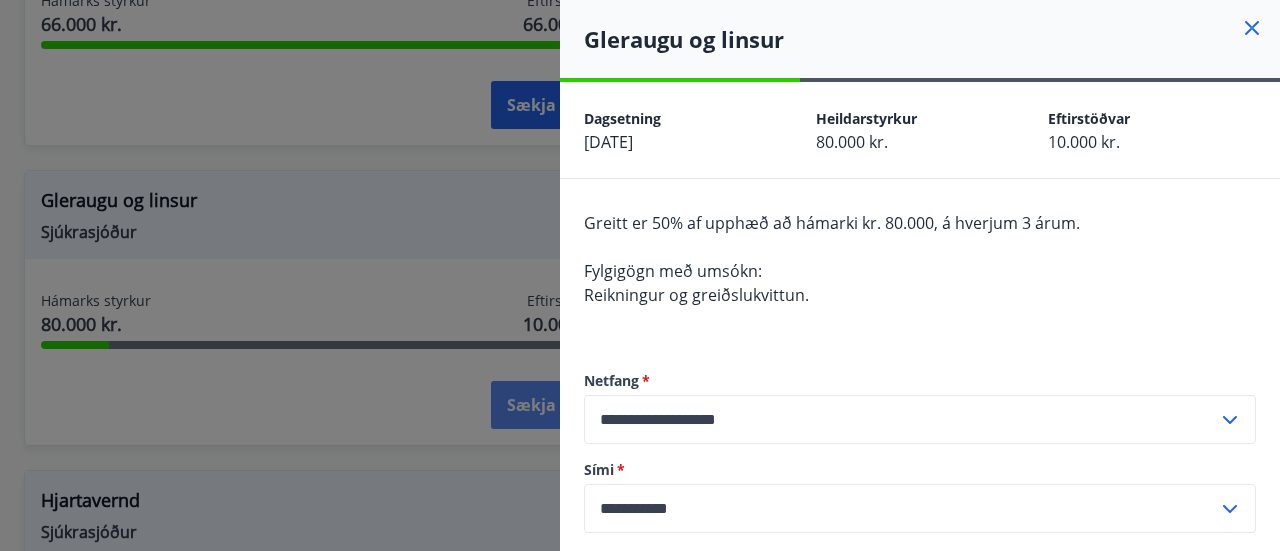 click at bounding box center (640, 275) 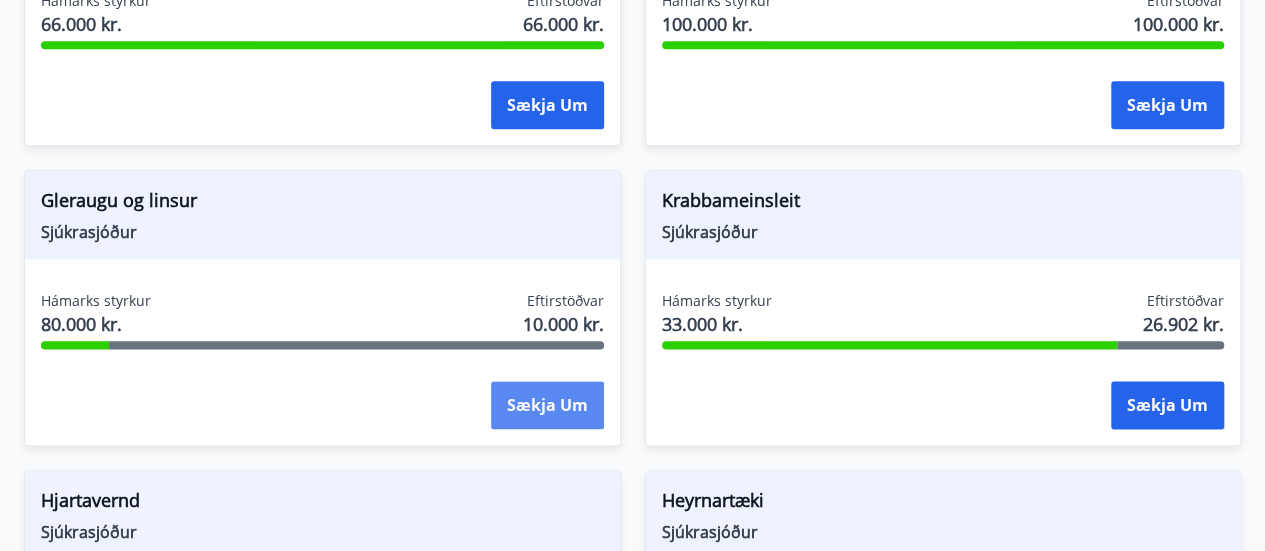 click on "Sækja um" at bounding box center [547, 405] 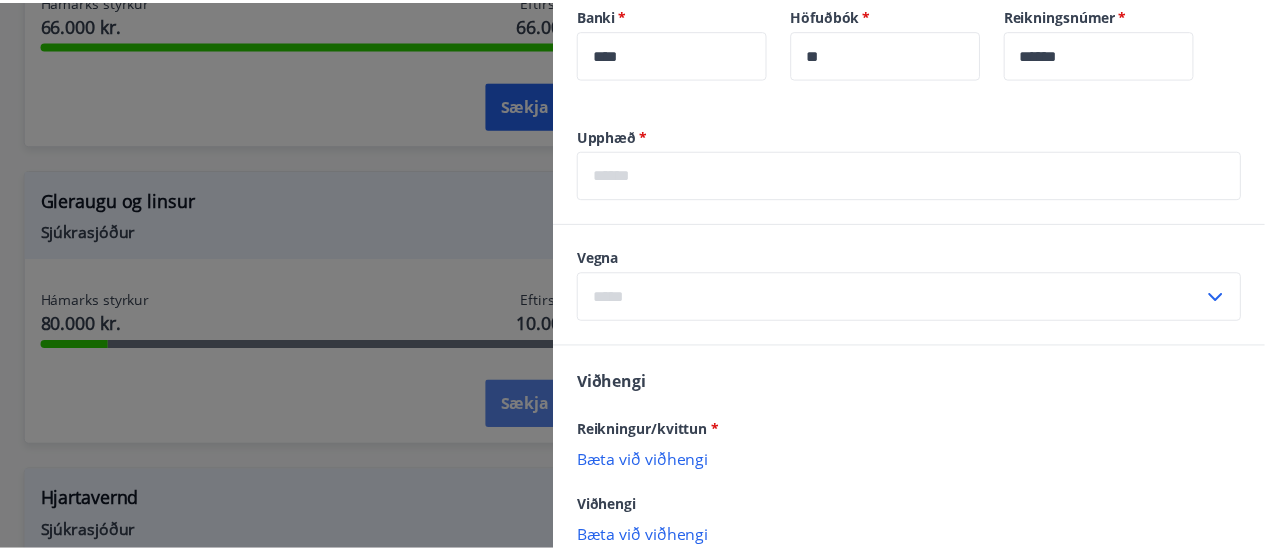 scroll, scrollTop: 680, scrollLeft: 0, axis: vertical 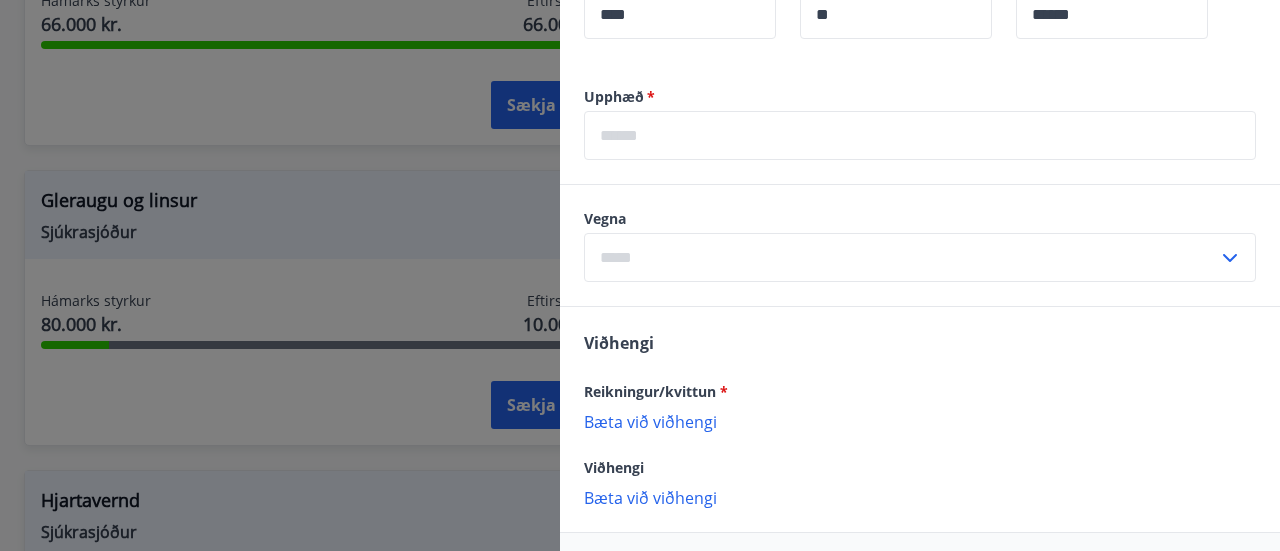 click at bounding box center (640, 275) 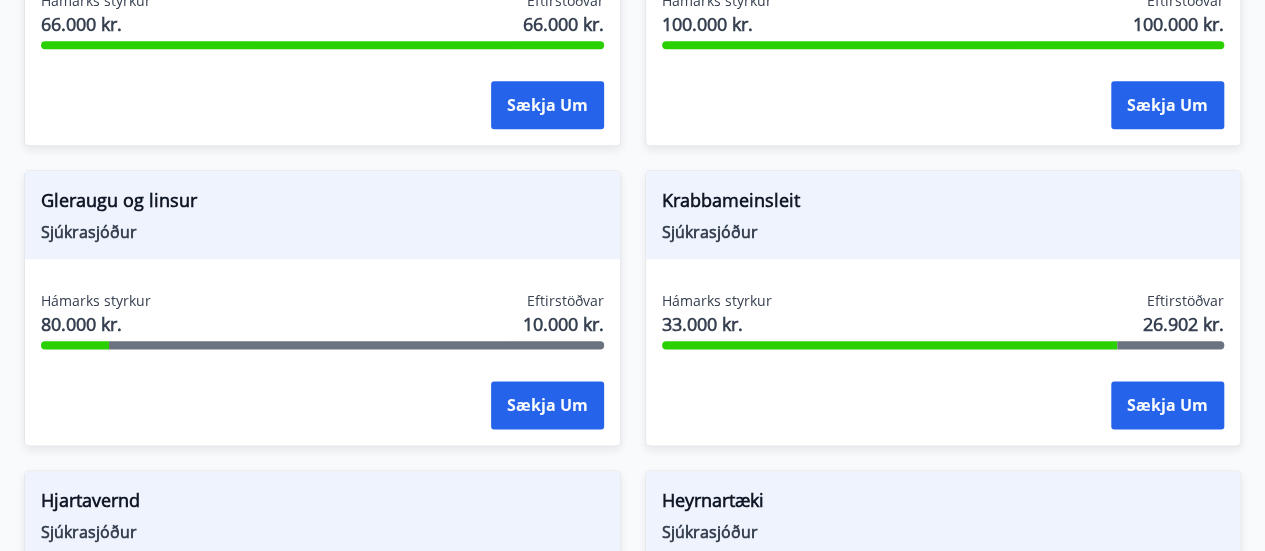 scroll, scrollTop: 0, scrollLeft: 0, axis: both 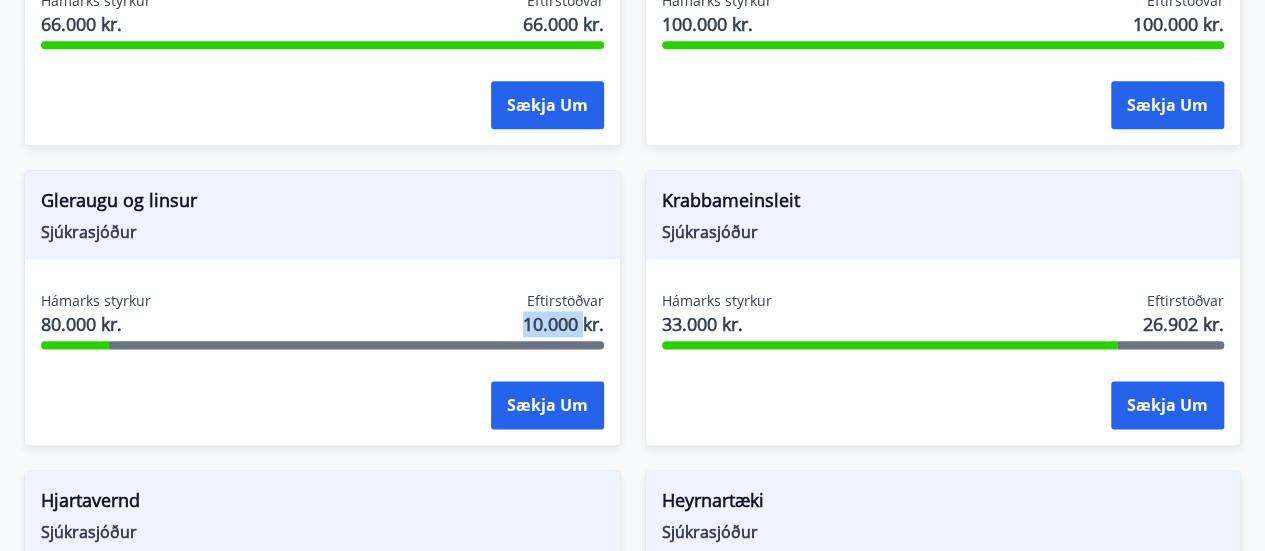 click on "Gleraugu og linsur Sjúkrasjóður Hámarks styrkur 80.000 kr. Eftirstöðvar 10.000 kr. Sækja um" at bounding box center (322, 308) 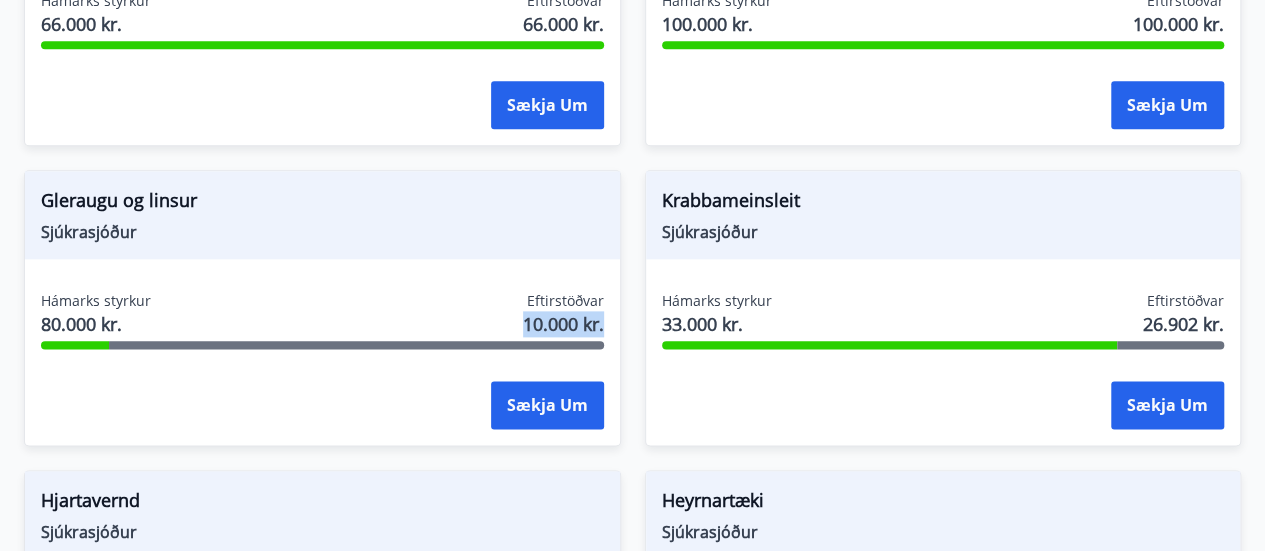 click on "Gleraugu og linsur Sjúkrasjóður Hámarks styrkur 80.000 kr. Eftirstöðvar 10.000 kr. Sækja um" at bounding box center [322, 308] 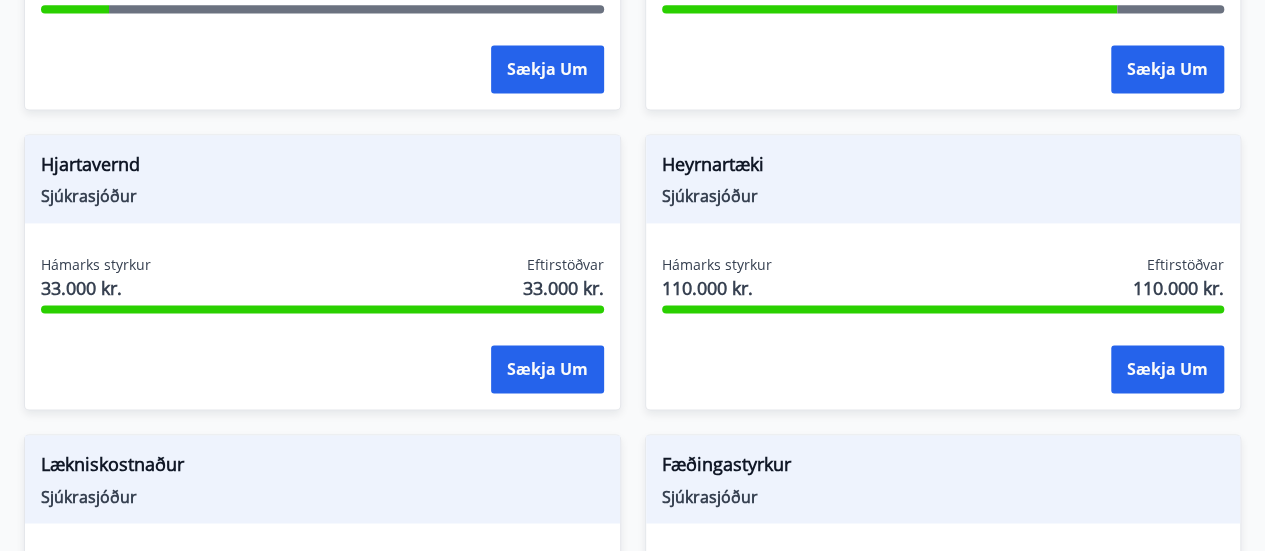 scroll, scrollTop: 1440, scrollLeft: 0, axis: vertical 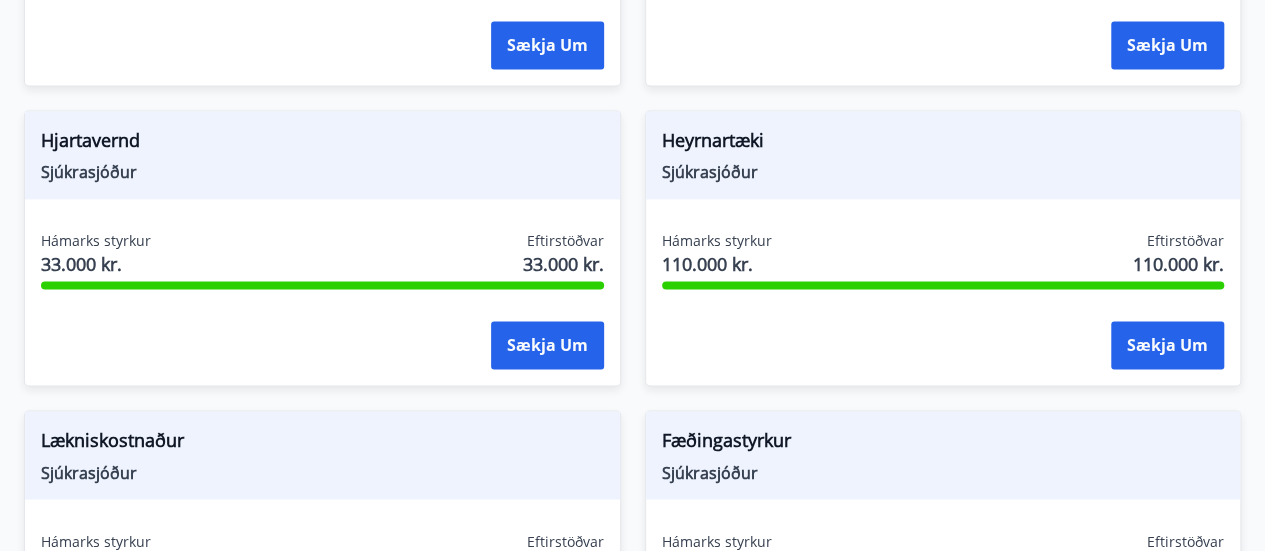 click on "Hjartavernd Sjúkrasjóður Hámarks styrkur 33.000 kr. Eftirstöðvar 33.000 kr. Sækja um" at bounding box center (322, 248) 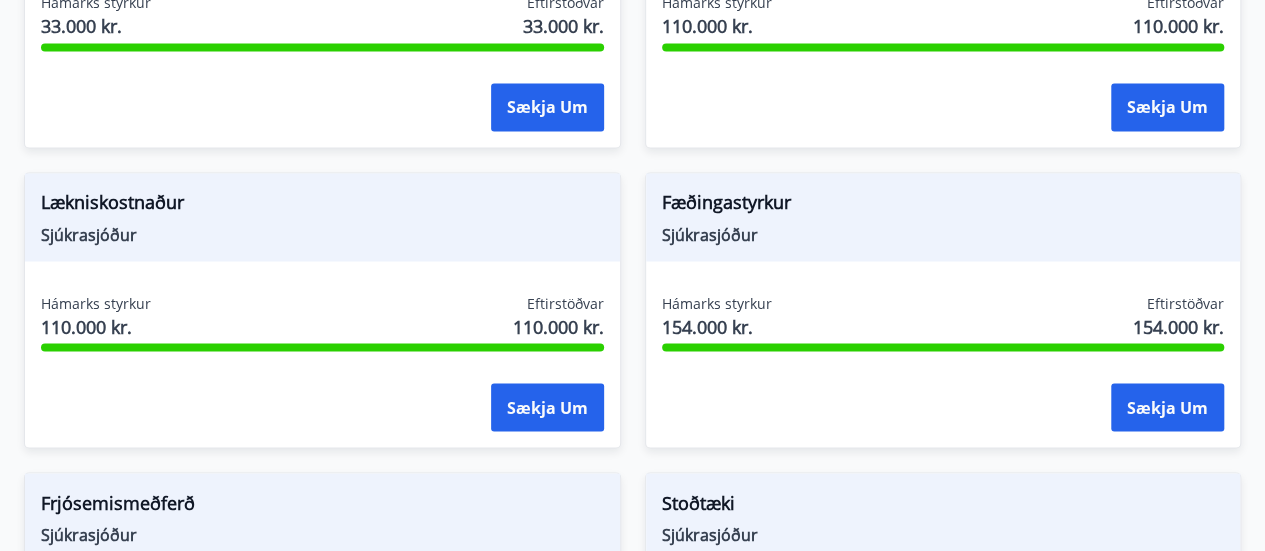 scroll, scrollTop: 1680, scrollLeft: 0, axis: vertical 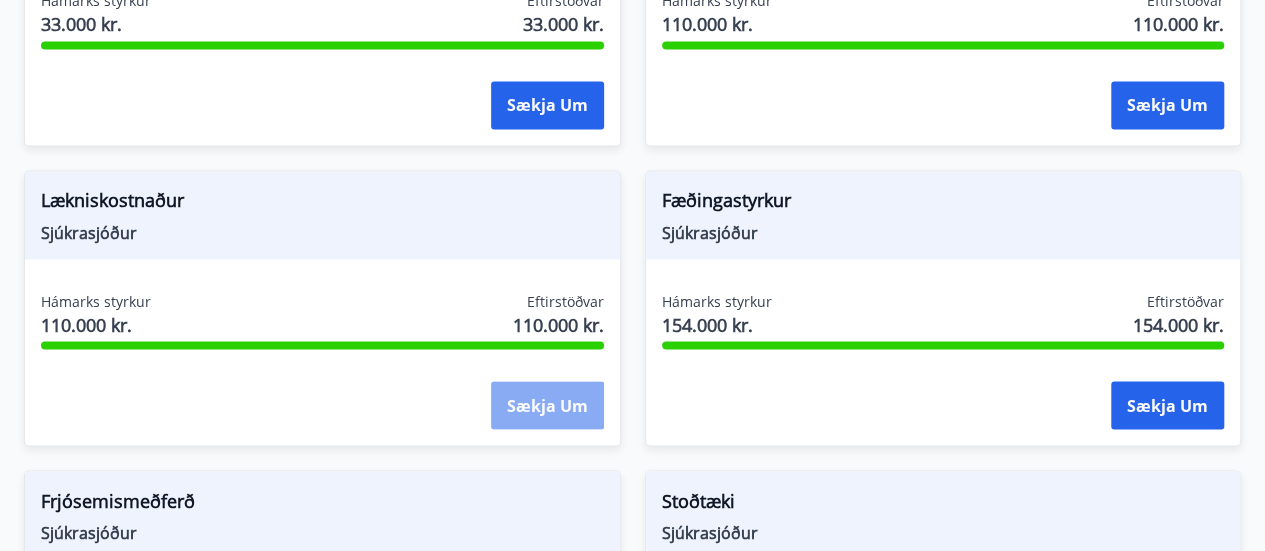 click on "Sækja um" at bounding box center (547, 405) 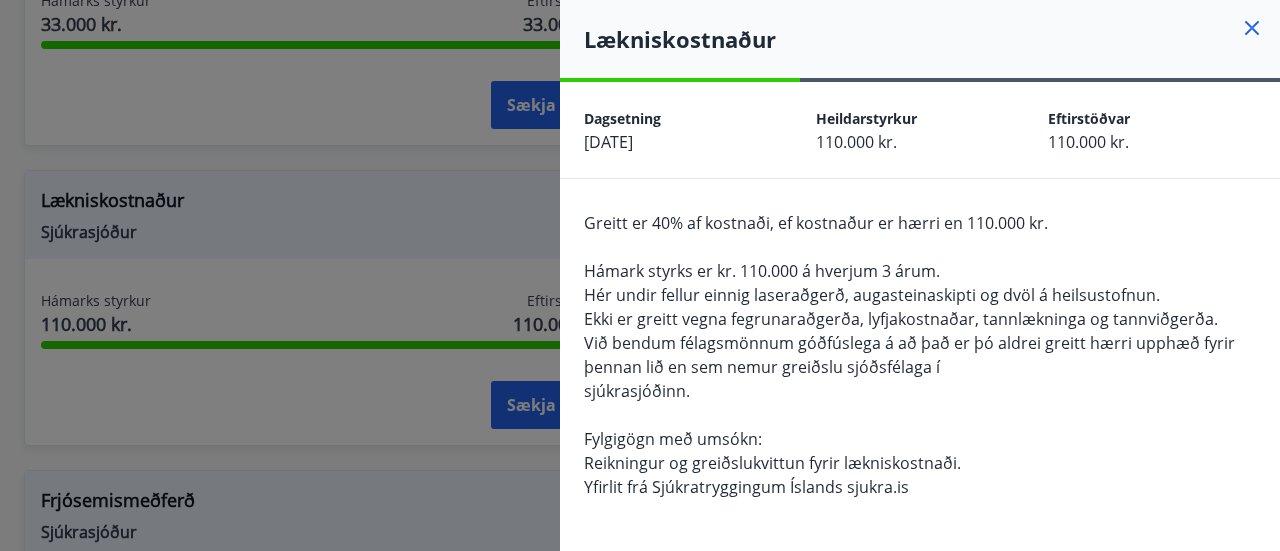 drag, startPoint x: 543, startPoint y: 396, endPoint x: 282, endPoint y: 389, distance: 261.09384 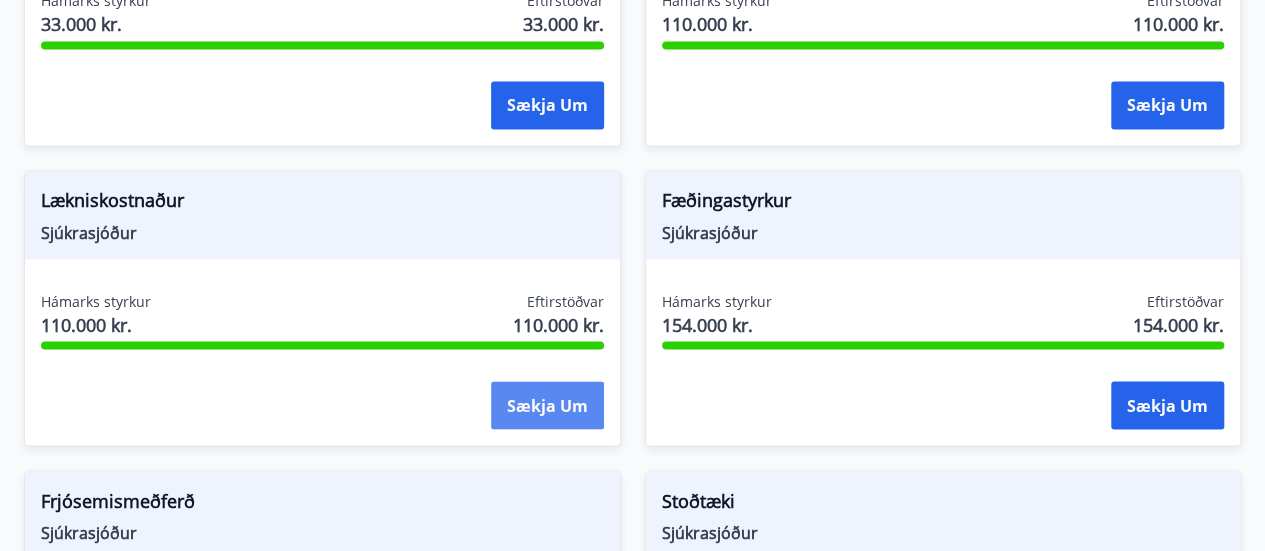 click on "Sækja um" at bounding box center (547, 405) 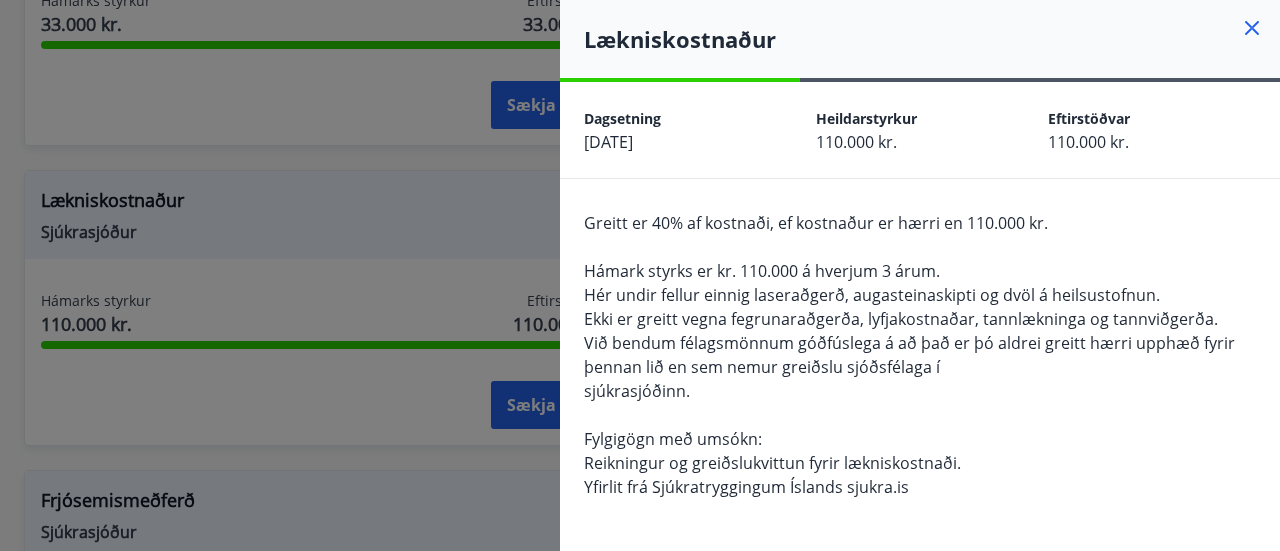 click at bounding box center [640, 275] 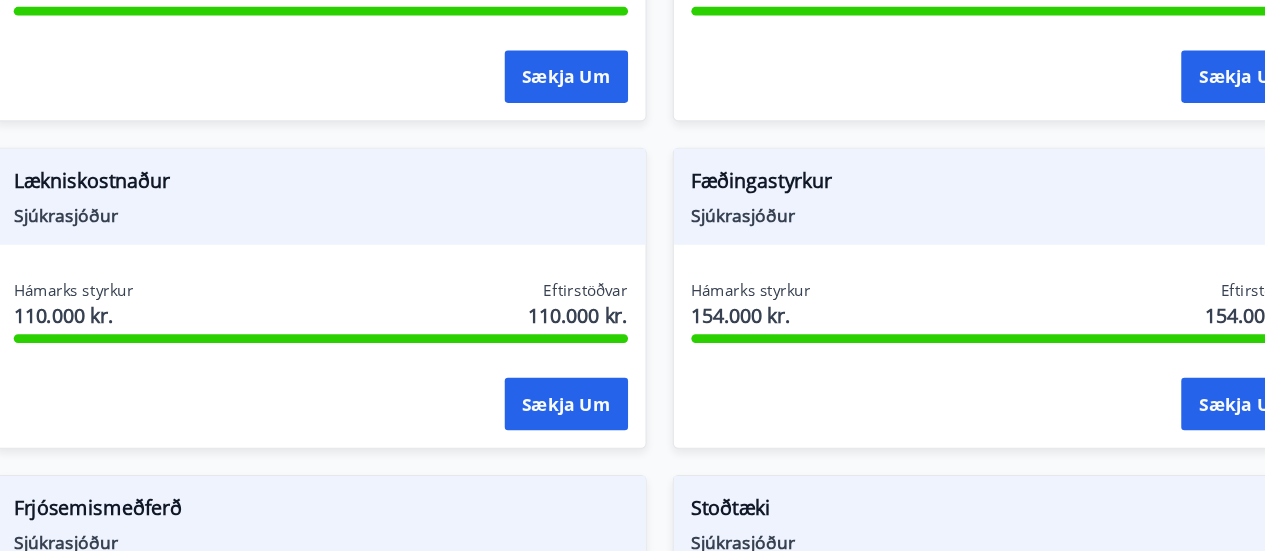 scroll, scrollTop: 1680, scrollLeft: 0, axis: vertical 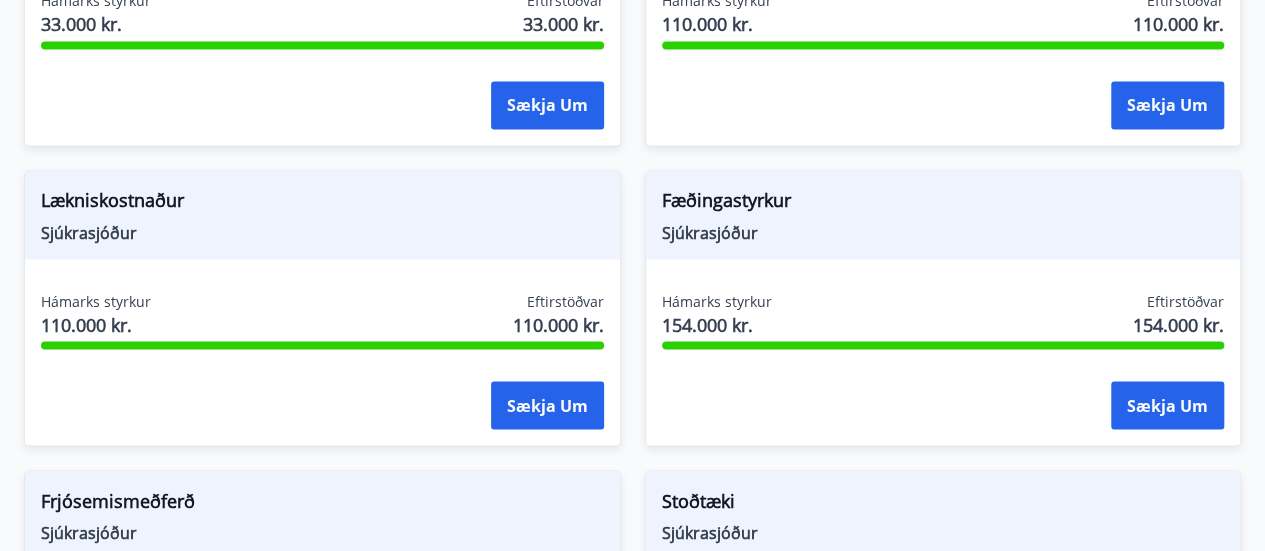 type 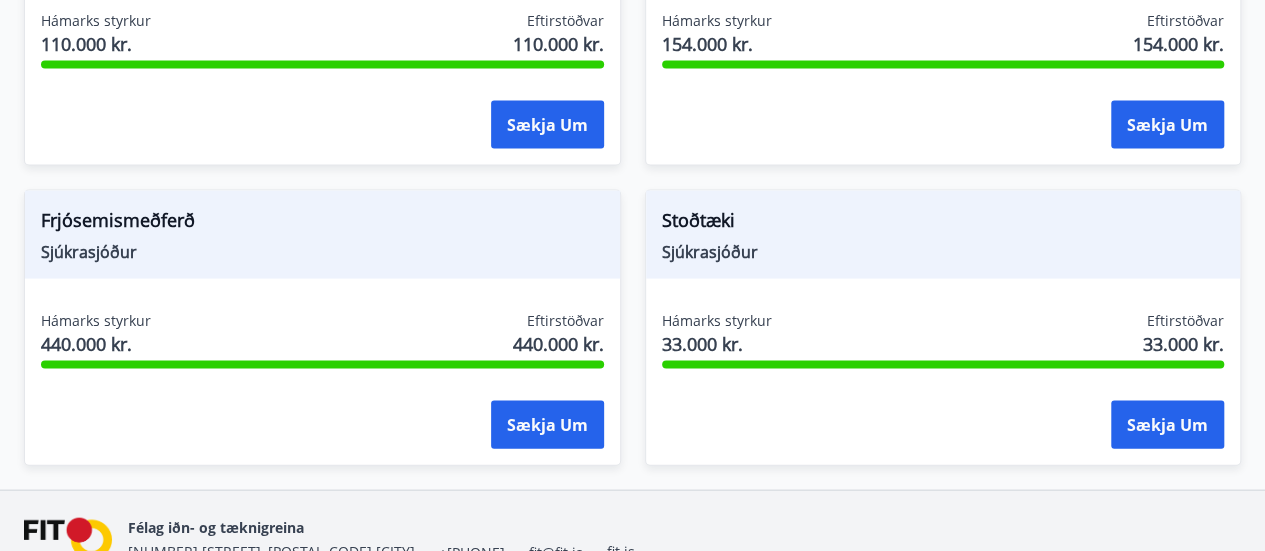 scroll, scrollTop: 2000, scrollLeft: 0, axis: vertical 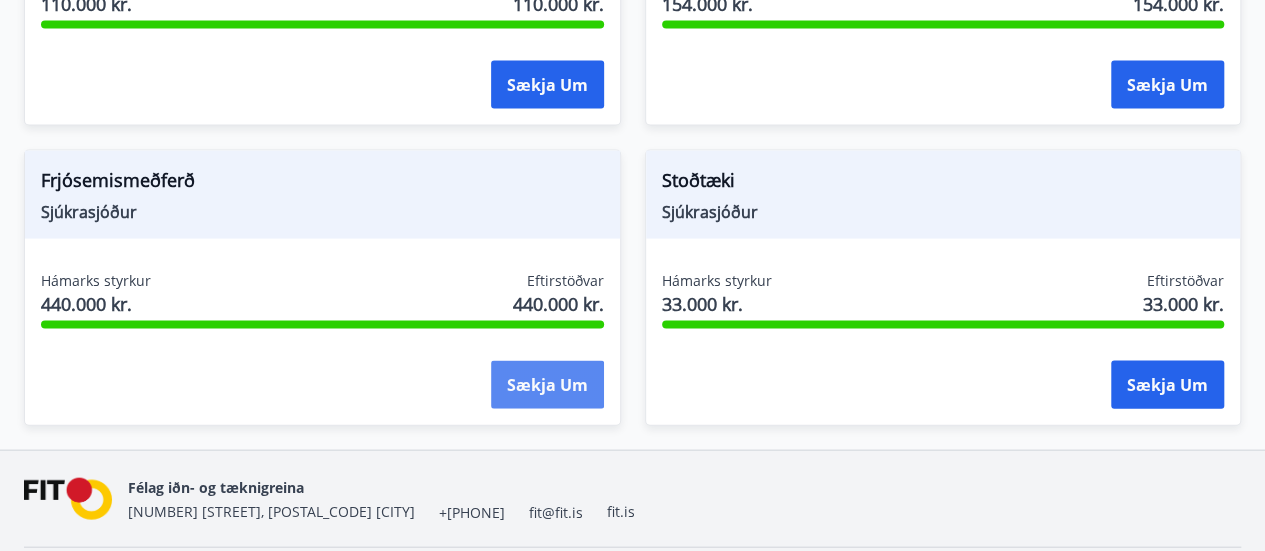 click on "Sækja um" at bounding box center (547, 385) 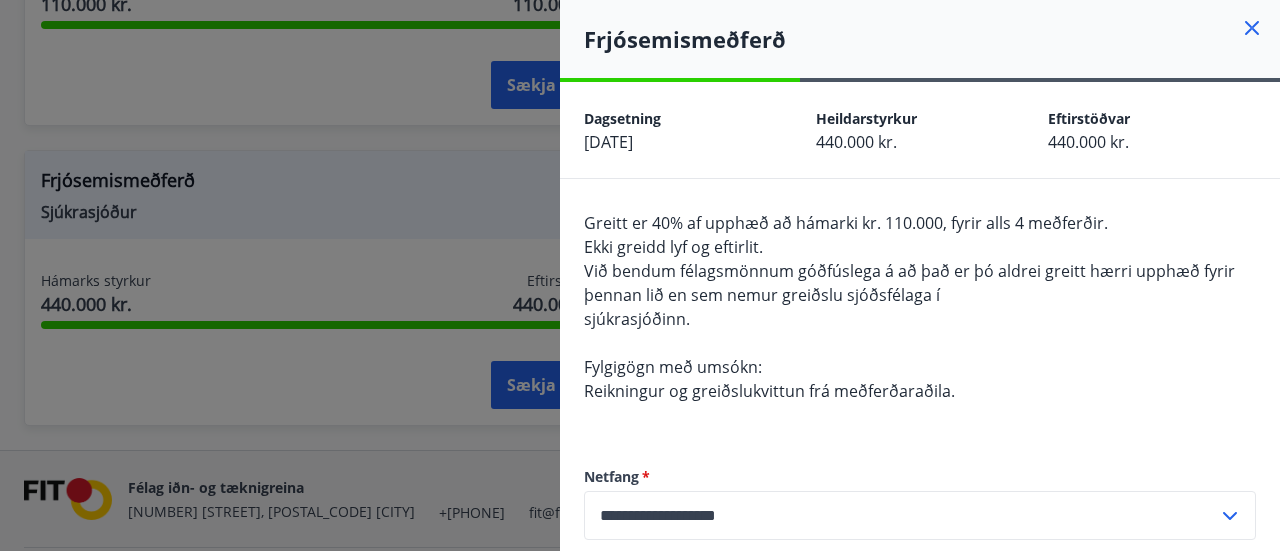 click at bounding box center [640, 275] 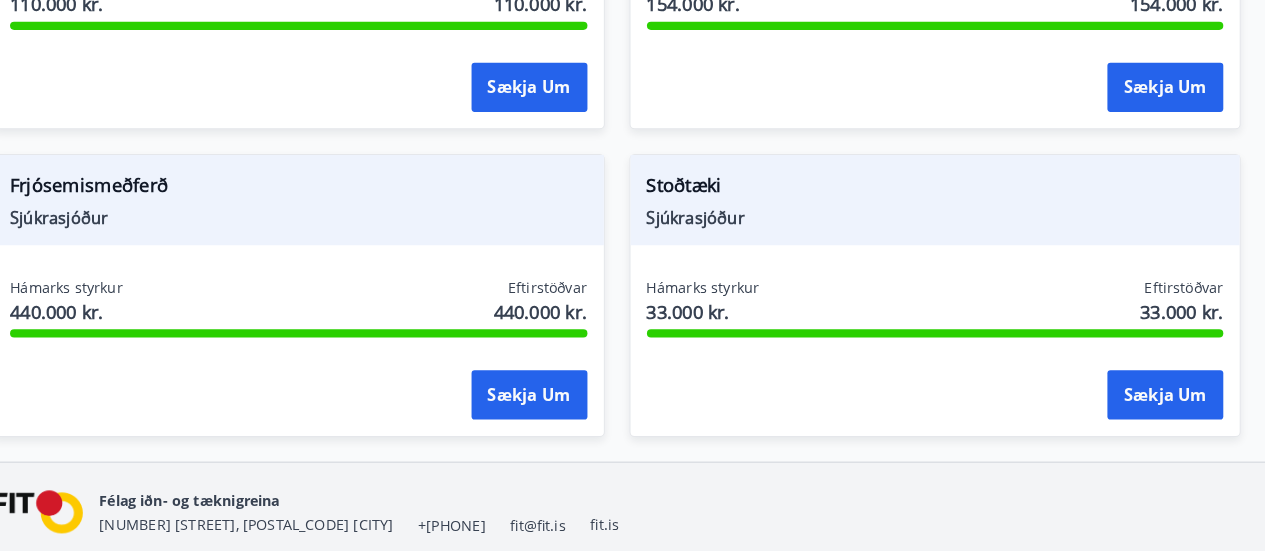 scroll, scrollTop: 1988, scrollLeft: 0, axis: vertical 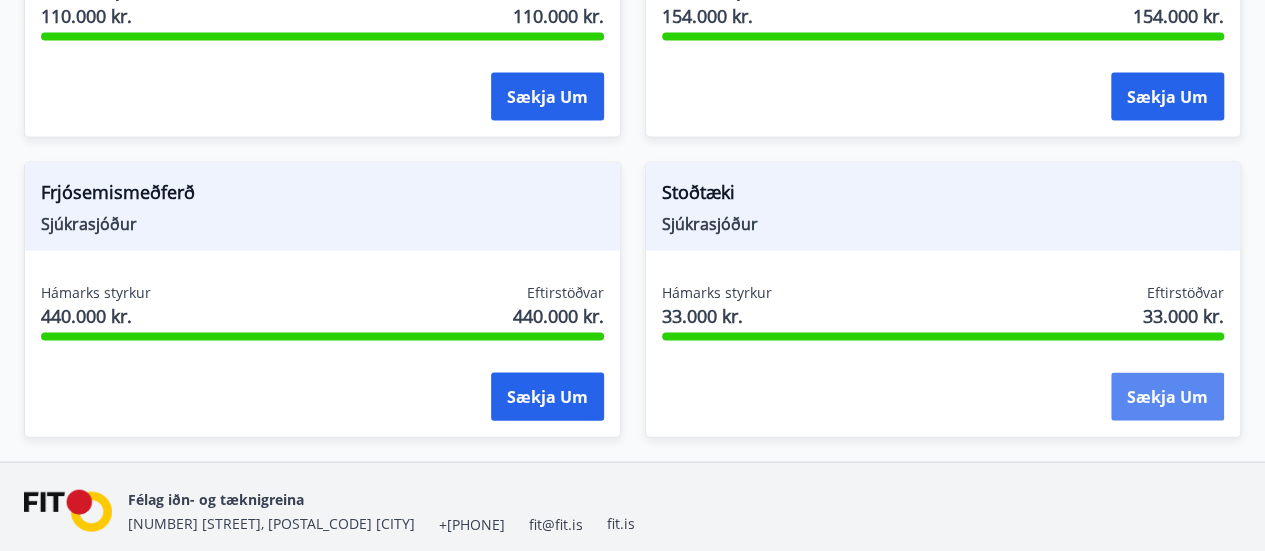 click on "Sækja um" at bounding box center [1167, 397] 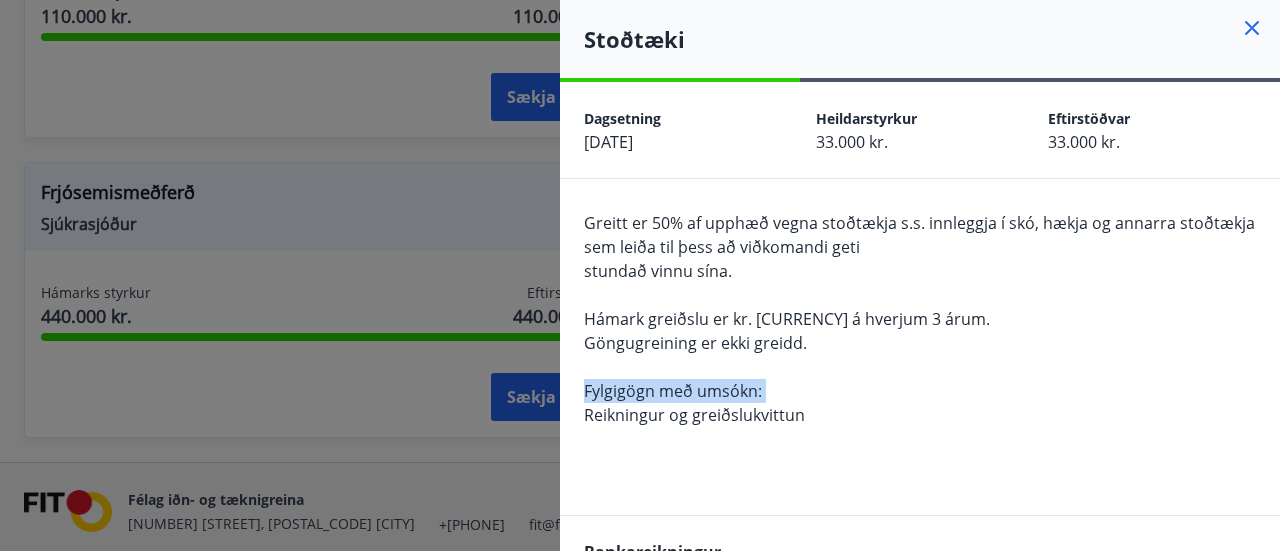 click on "Greitt er 50% af upphæð vegna stoðtækja s.s. innleggja í skó, hækja og annarra stoðtækja sem leiða til þess að viðkomandi geti  stundað vinnu sína.   Hámark greiðslu er kr. [CURRENCY] á hverjum 3 árum. Göngugreining er ekki greidd.   Fylgigögn með umsókn: Reikningur og greiðslukvittun" at bounding box center (920, 331) 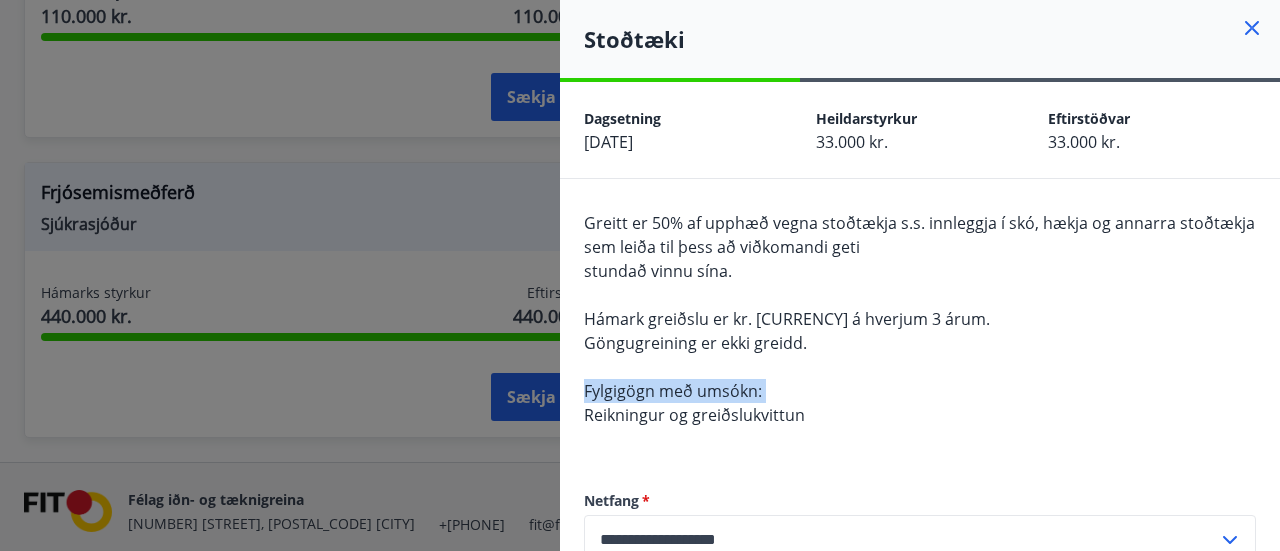 click on "Greitt er 50% af upphæð vegna stoðtækja s.s. innleggja í skó, hækja og annarra stoðtækja sem leiða til þess að viðkomandi geti  stundað vinnu sína.   Hámark greiðslu er kr. [CURRENCY] á hverjum 3 árum. Göngugreining er ekki greidd.   Fylgigögn með umsókn: Reikningur og greiðslukvittun" at bounding box center [920, 331] 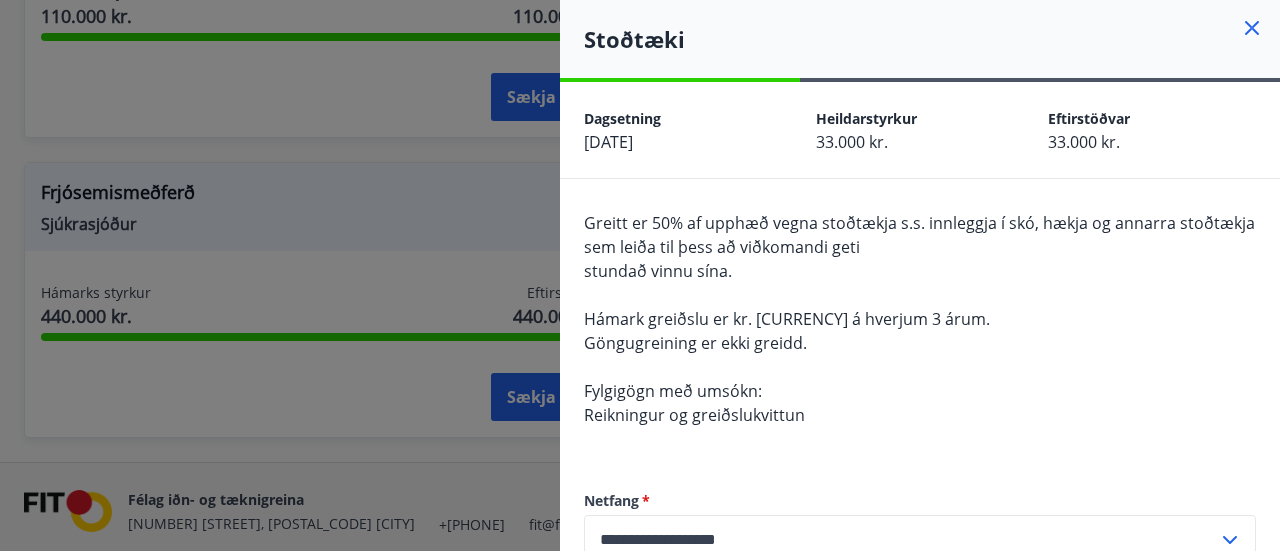 click at bounding box center [640, 275] 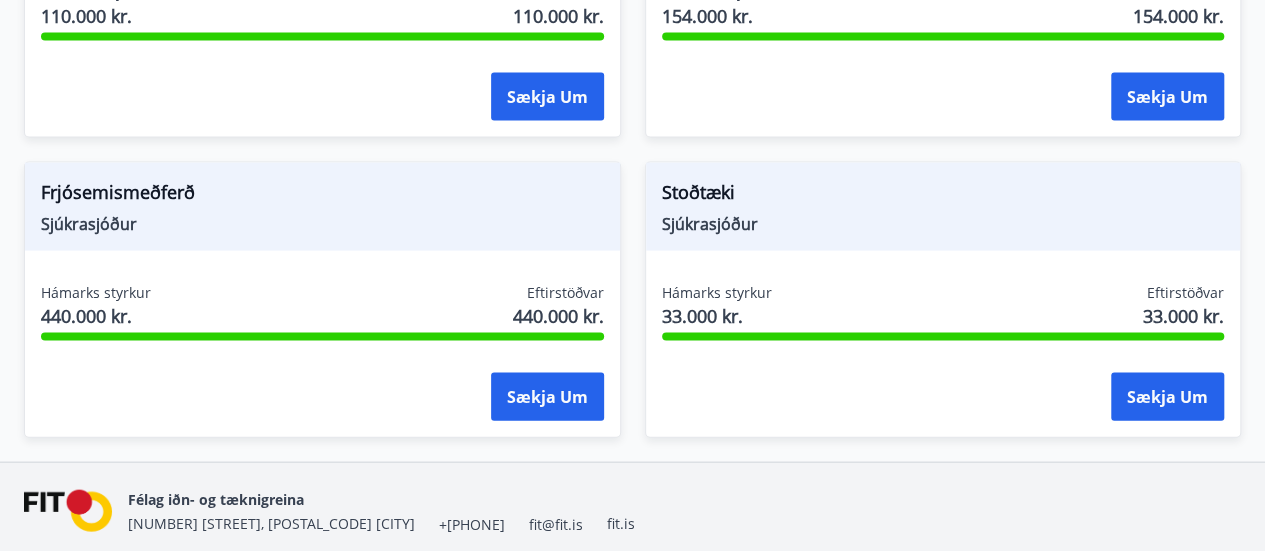 type 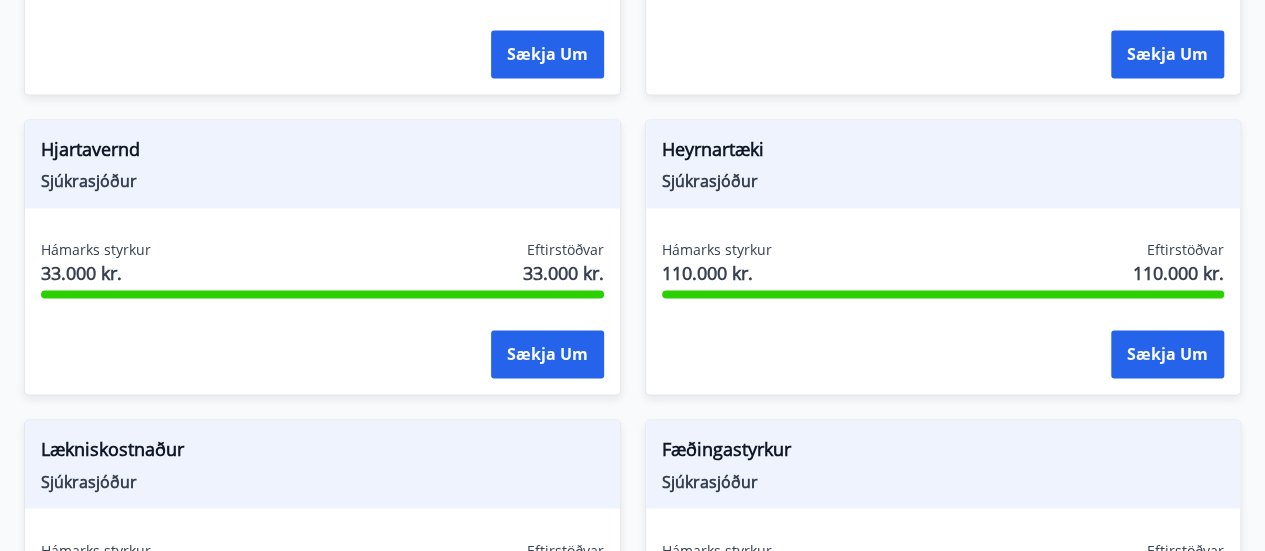scroll, scrollTop: 1428, scrollLeft: 0, axis: vertical 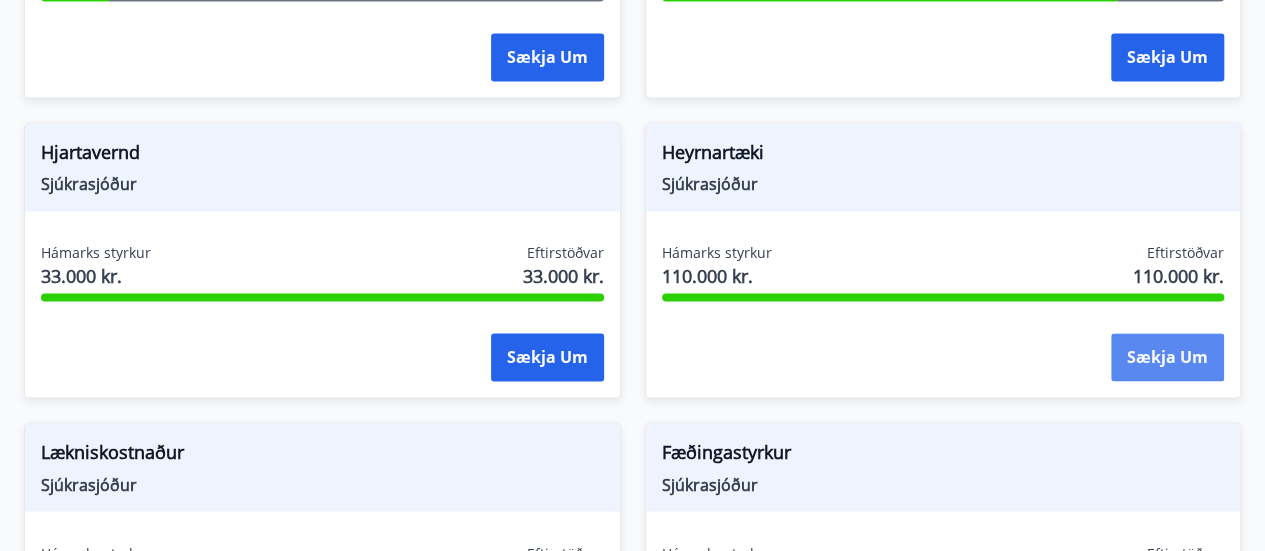 click on "Sækja um" at bounding box center (1167, 357) 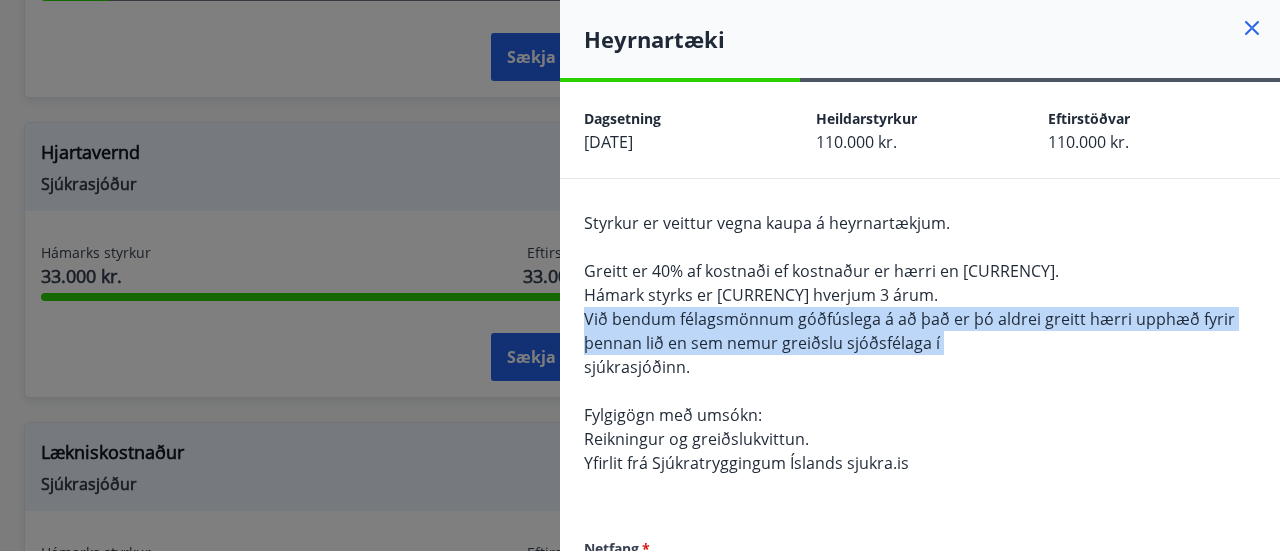 click on "Styrkur er veittur vegna kaupa á heyrnartækjum.   Greitt er 40% af kostnaði ef kostnaður er hærri en [CURRENCY]. Hámark styrks er [CURRENCY] hverjum 3 árum. Við bendum félagsmönnum góðfúslega á að það er þó aldrei greitt hærri upphæð fyrir þennan lið en sem nemur greiðslu sjóðsfélaga í  sjúkrasjóðinn.   Fylgigögn með umsókn: Reikningur og greiðslukvittun. Yfirlit frá Sjúkratryggingum Íslands sjukra.is" at bounding box center (920, 355) 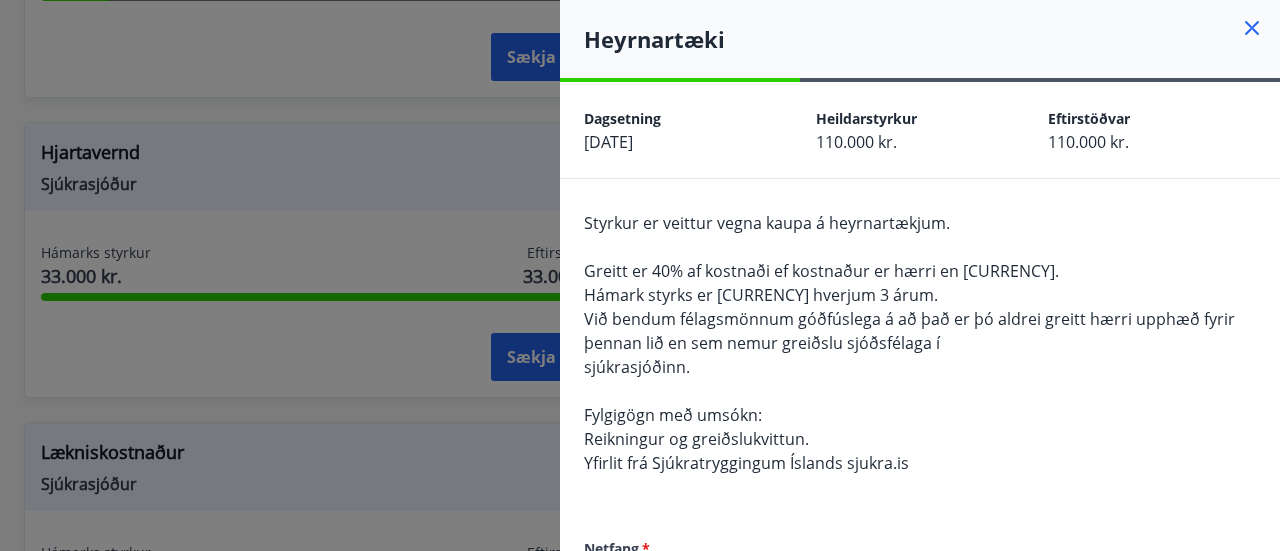 click at bounding box center [640, 275] 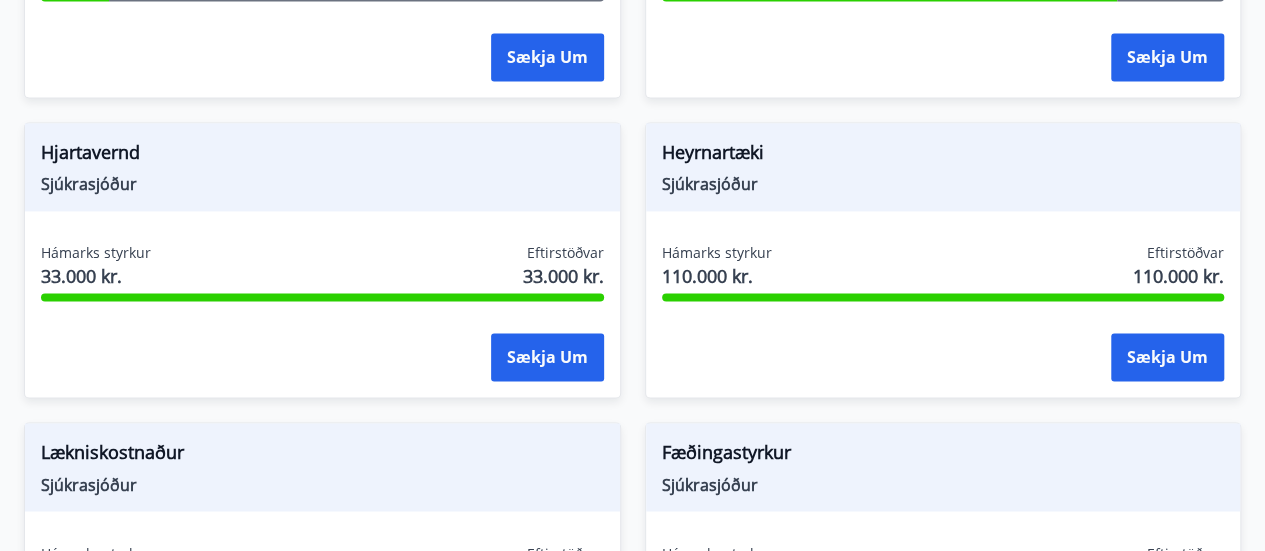 click on "Hjartavernd" at bounding box center (322, 156) 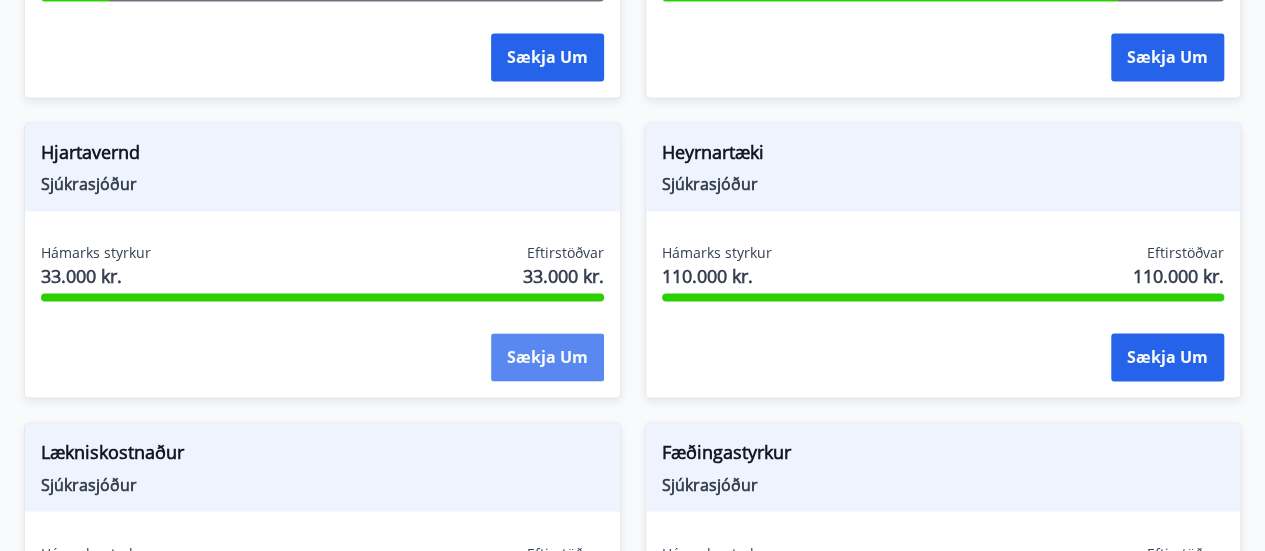 click on "Sækja um" at bounding box center [547, 357] 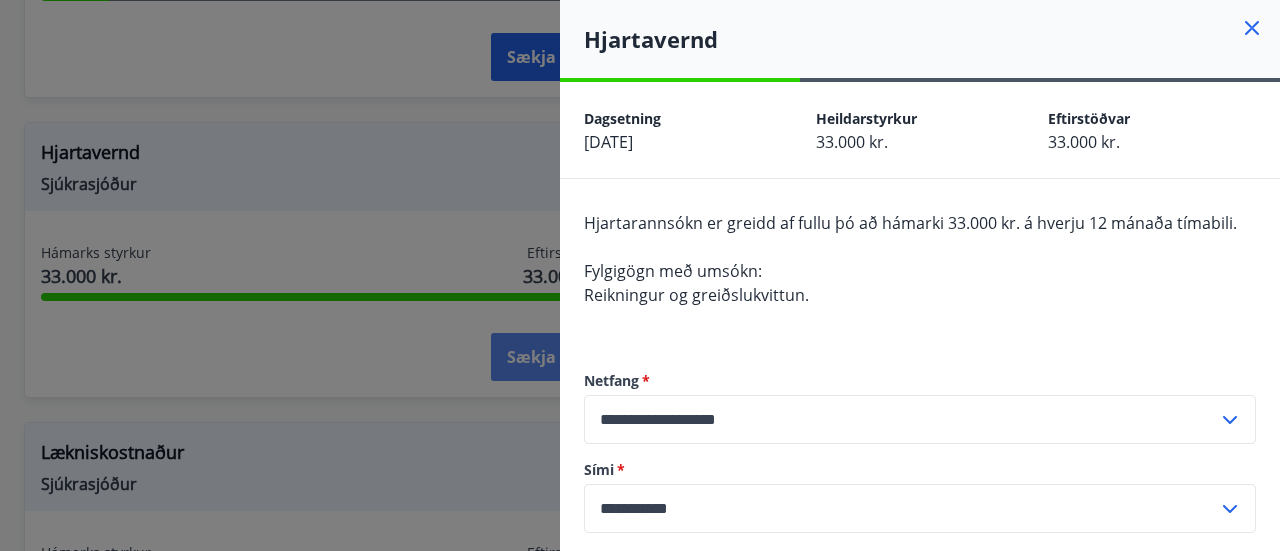 click at bounding box center [640, 275] 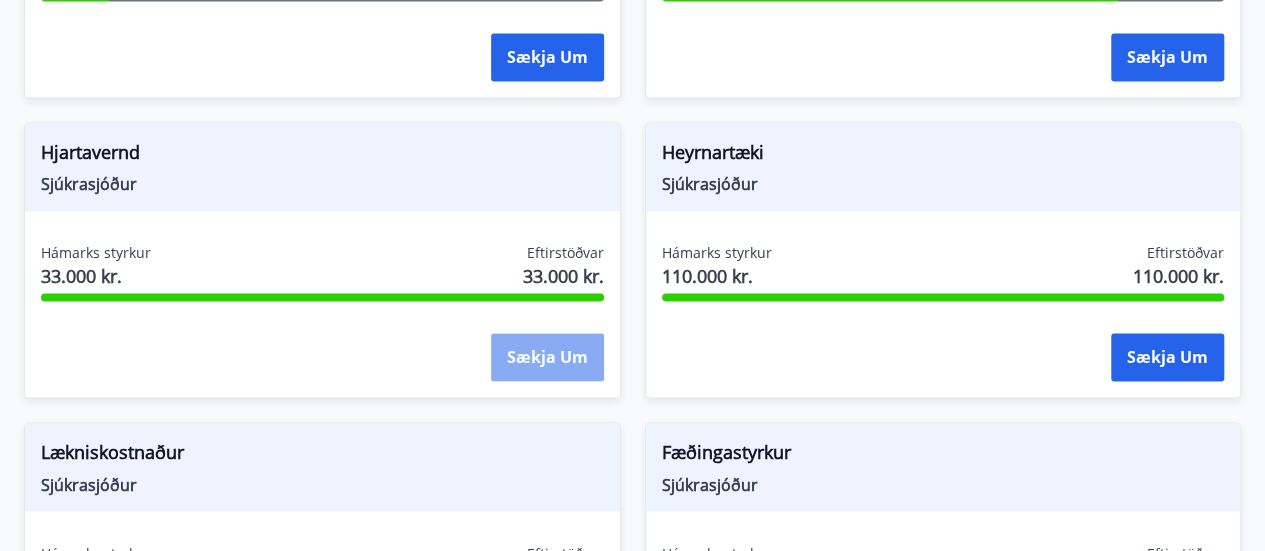 click on "Sækja um" at bounding box center [547, 357] 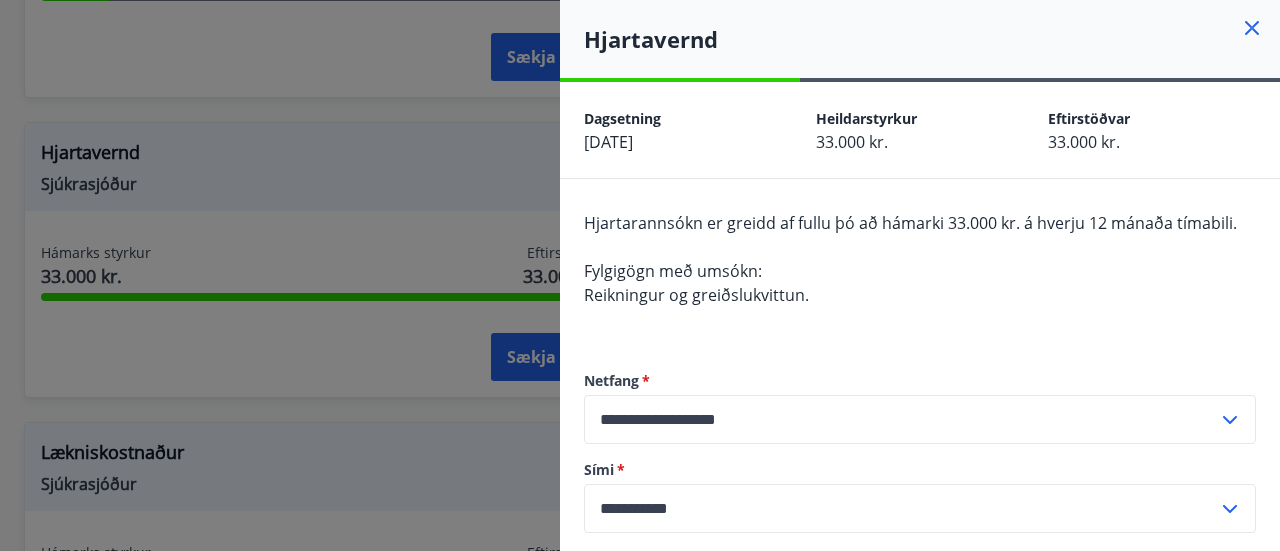 click at bounding box center [640, 275] 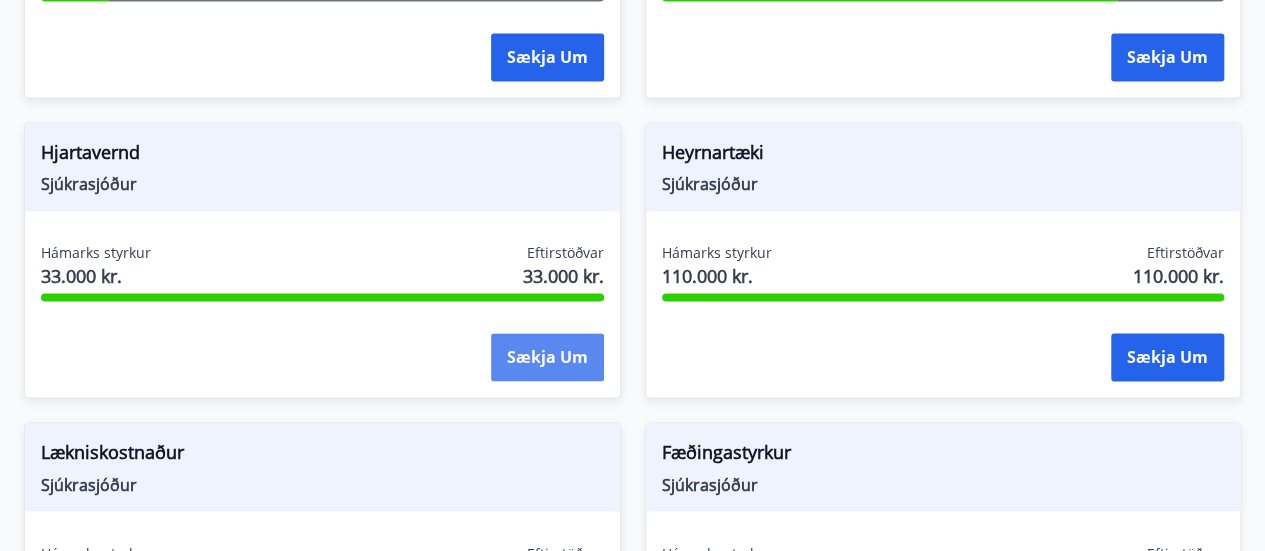 click on "Sækja um" at bounding box center [547, 357] 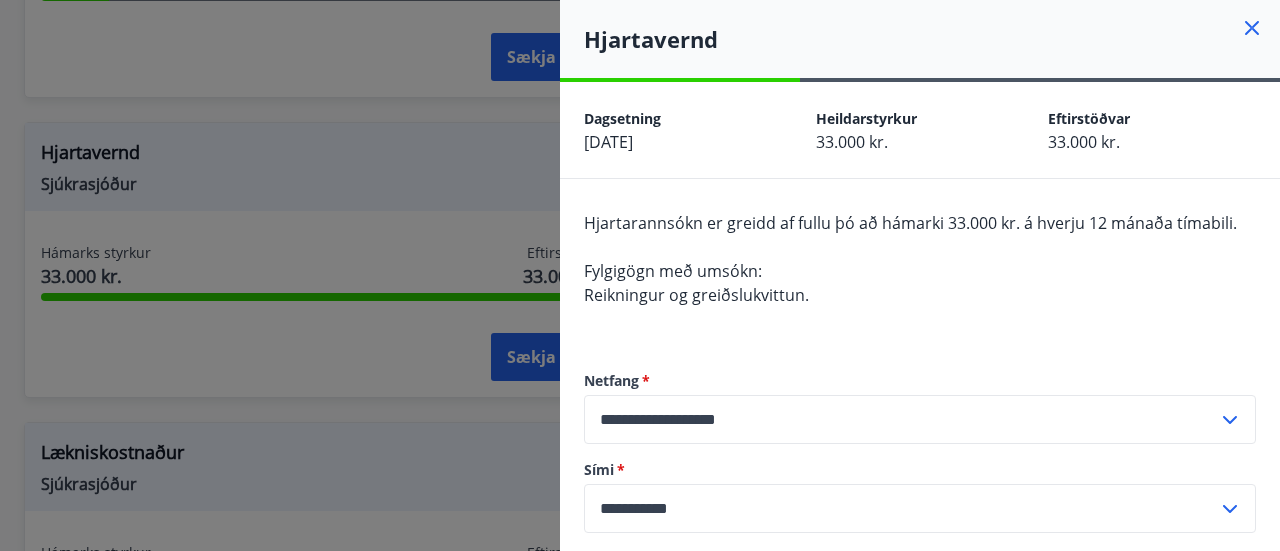 click at bounding box center (640, 275) 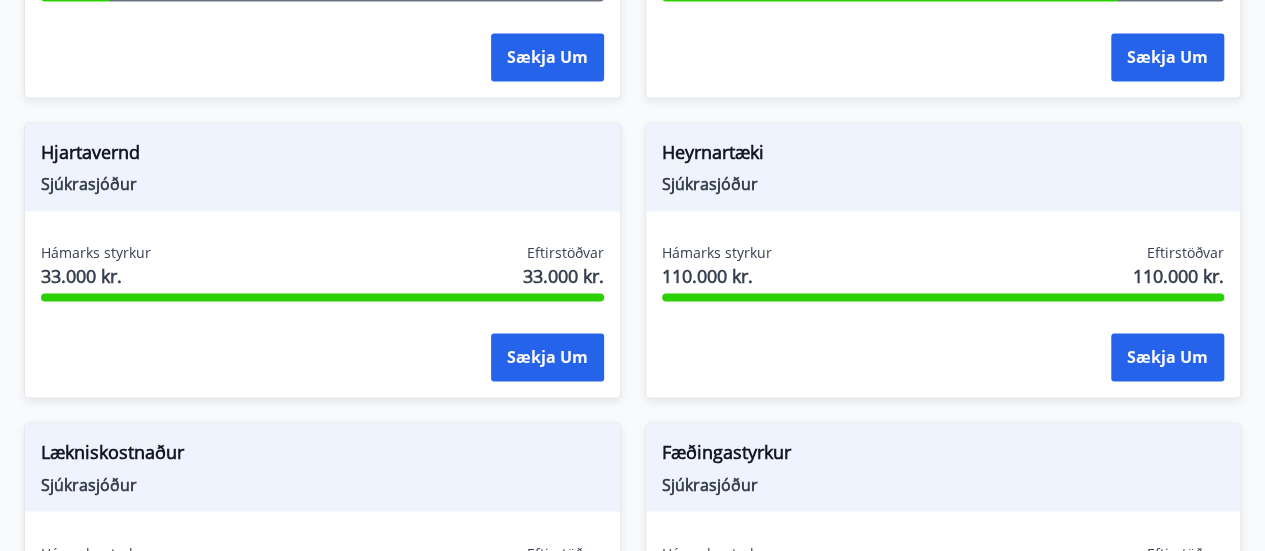 type 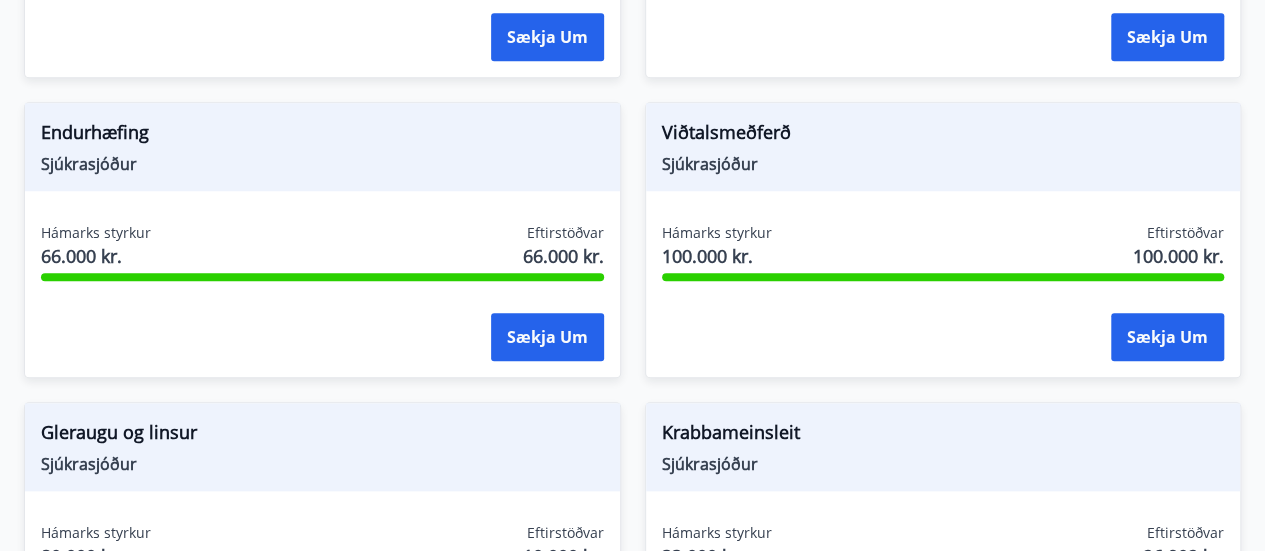 scroll, scrollTop: 828, scrollLeft: 0, axis: vertical 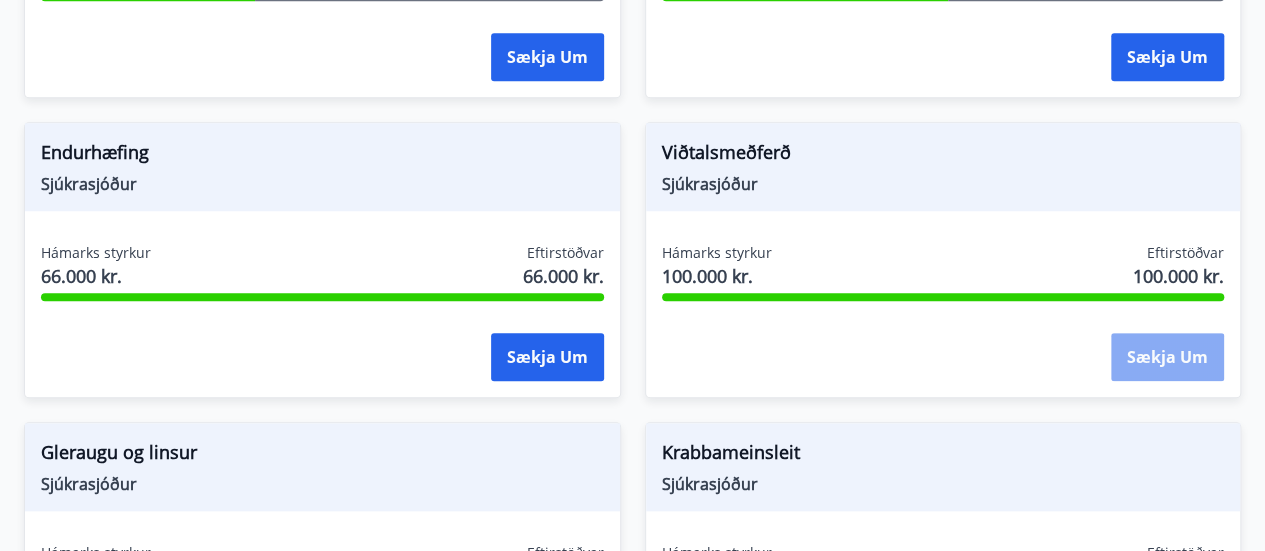 click on "Sækja um" at bounding box center [1167, 357] 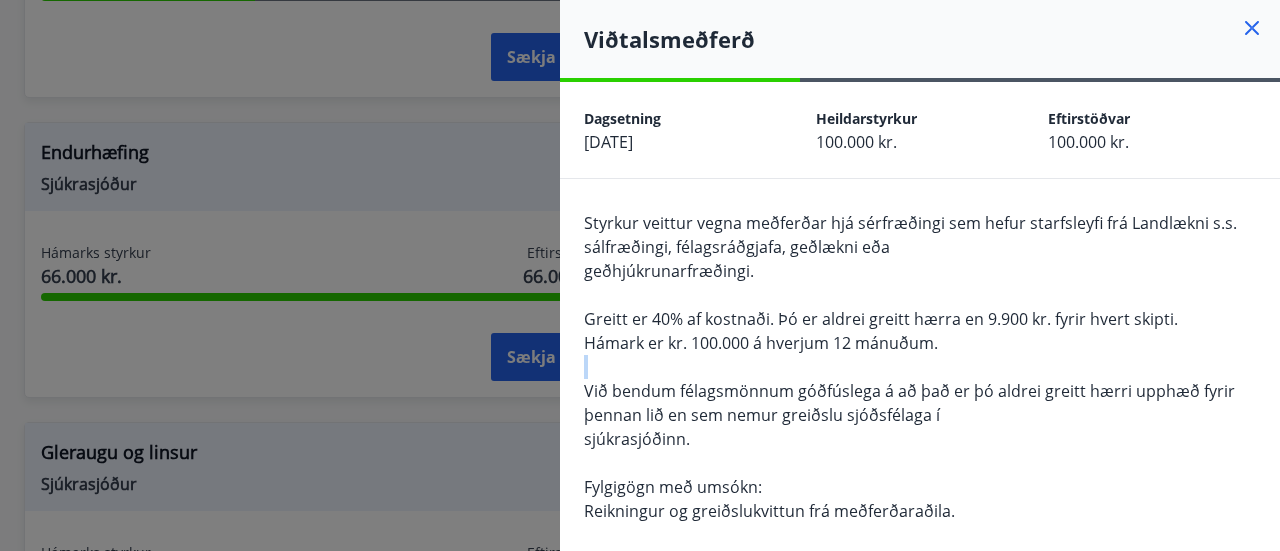 click on "Styrkur veittur vegna meðferðar hjá sérfræðingi sem hefur starfsleyfi frá Landlækni s.s. sálfræðingi, félagsráðgjafa, geðlækni eða  geðhjúkrunarfræðingi.   Greitt er 40% af kostnaði. Þó er aldrei greitt hærra en [CURRENCY] fyrir hvert skipti. Hámark er kr. [CURRENCY] á hverjum 12 mánuðum.   Við bendum félagsmönnum góðfúslega á að það er þó aldrei greitt hærri upphæð fyrir þennan lið en sem nemur greiðslu sjóðsfélaga í  sjúkrasjóðinn.   Fylgigögn með umsókn: Reikningur og greiðslukvittun frá meðferðaraðila." at bounding box center (920, 379) 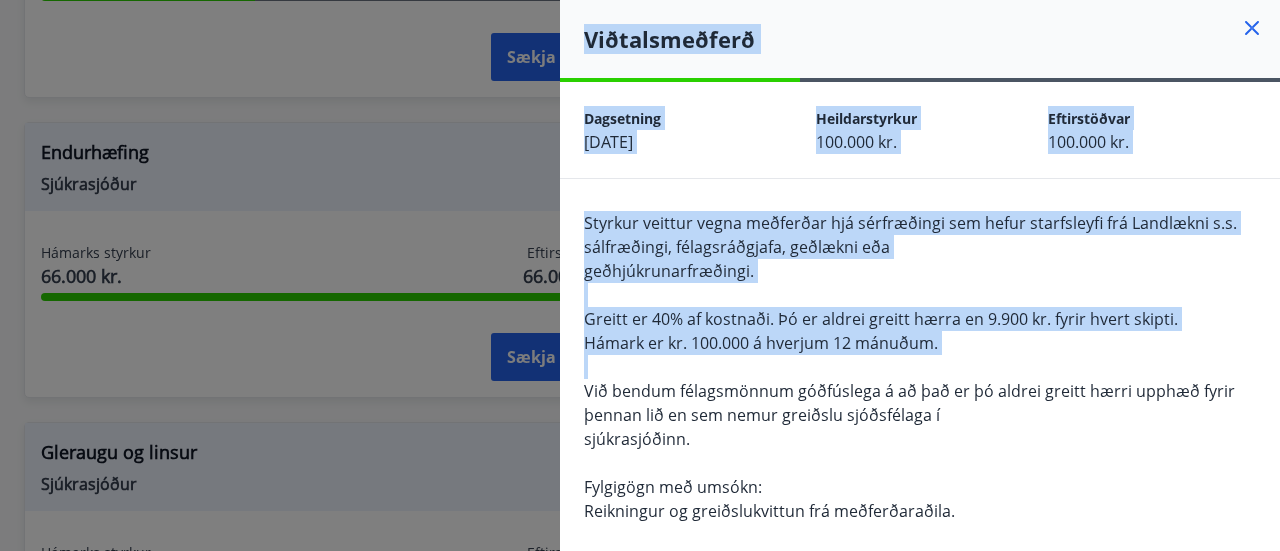 drag, startPoint x: 1170, startPoint y: 361, endPoint x: 442, endPoint y: 168, distance: 753.14874 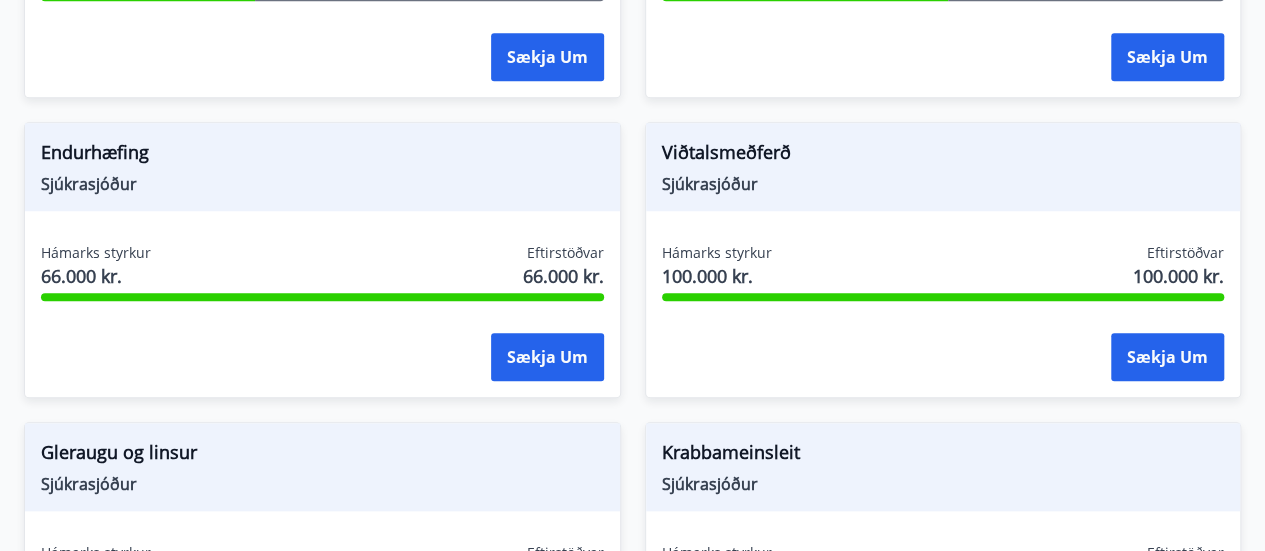 type 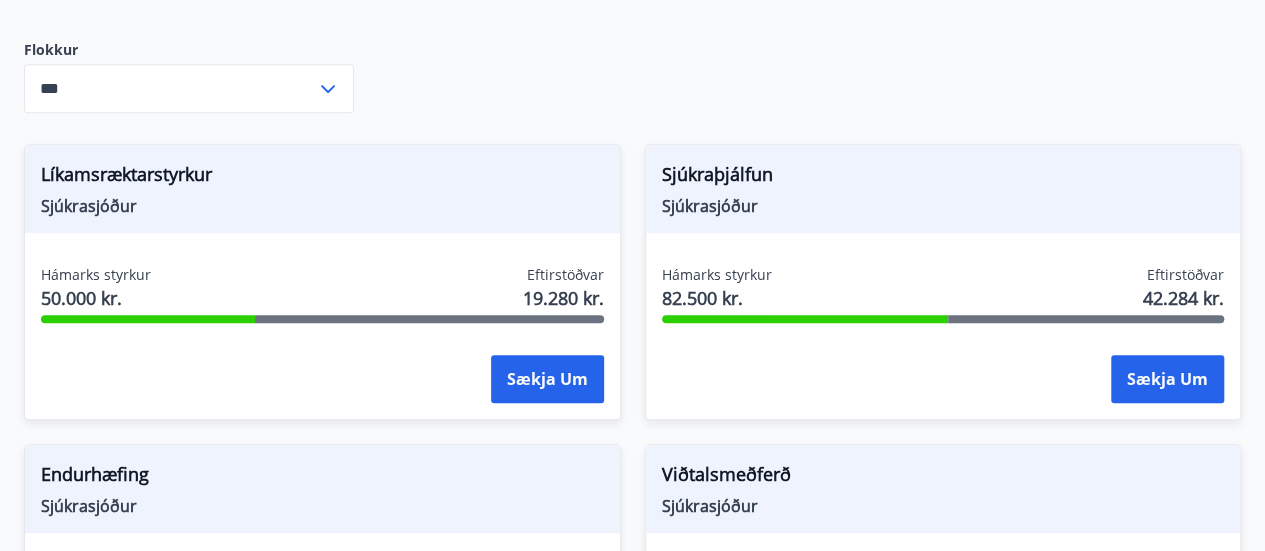 scroll, scrollTop: 508, scrollLeft: 0, axis: vertical 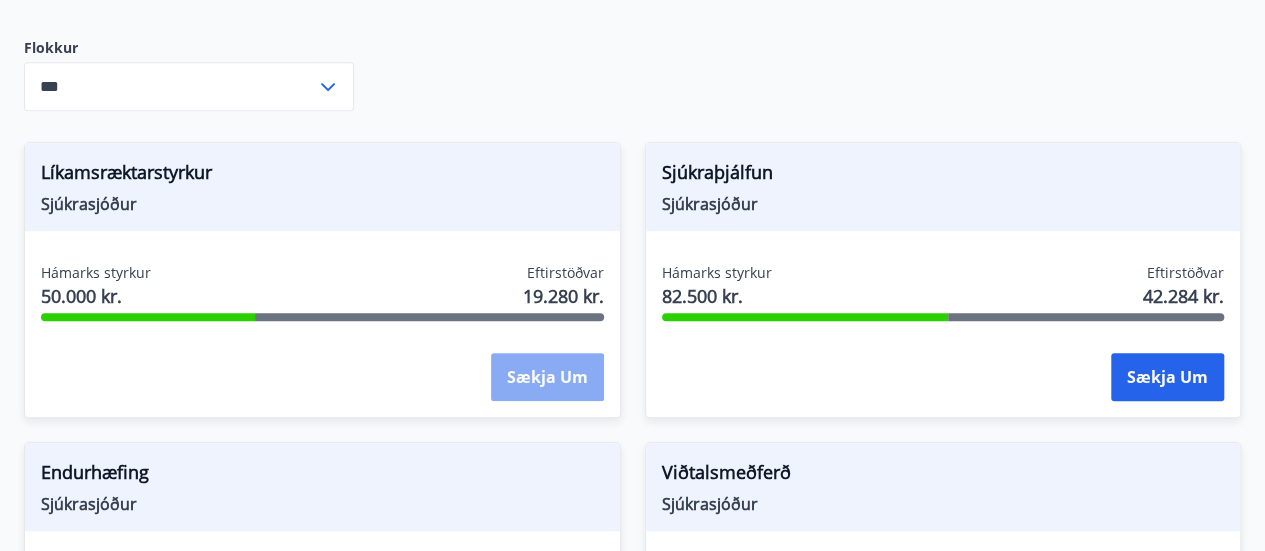 click on "Sækja um" at bounding box center (547, 377) 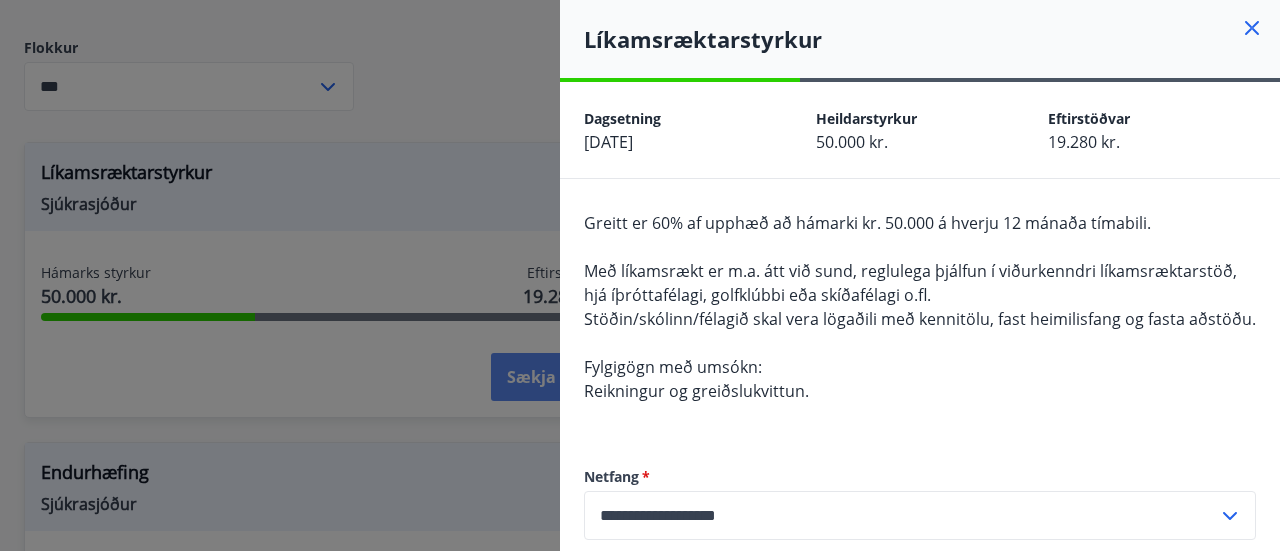 click at bounding box center [640, 275] 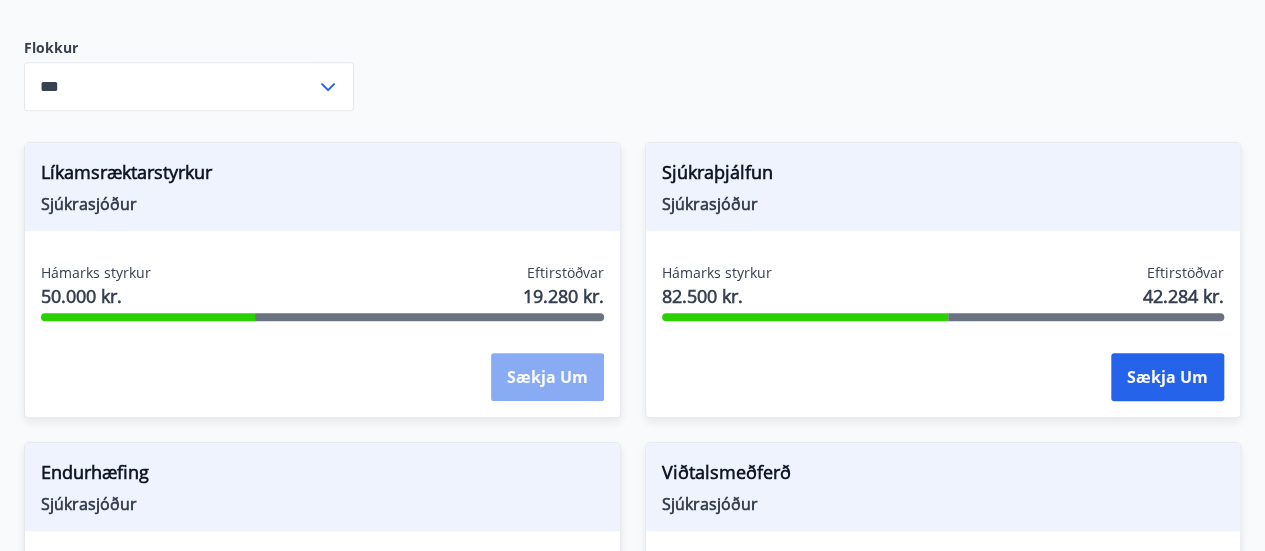 click on "Sækja um" at bounding box center [547, 377] 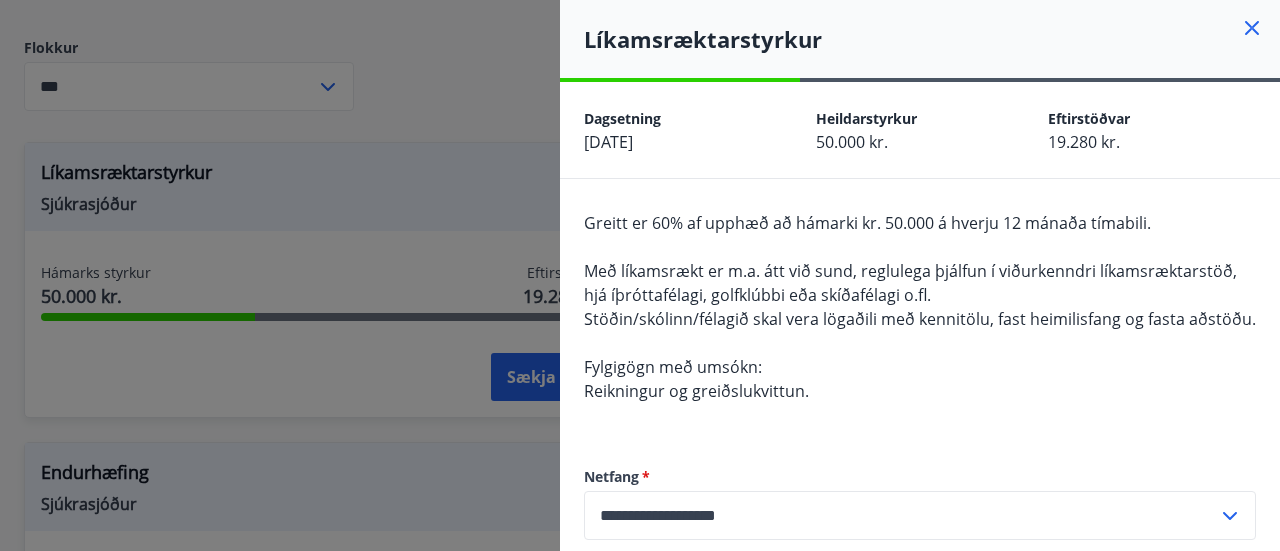 click at bounding box center [640, 275] 